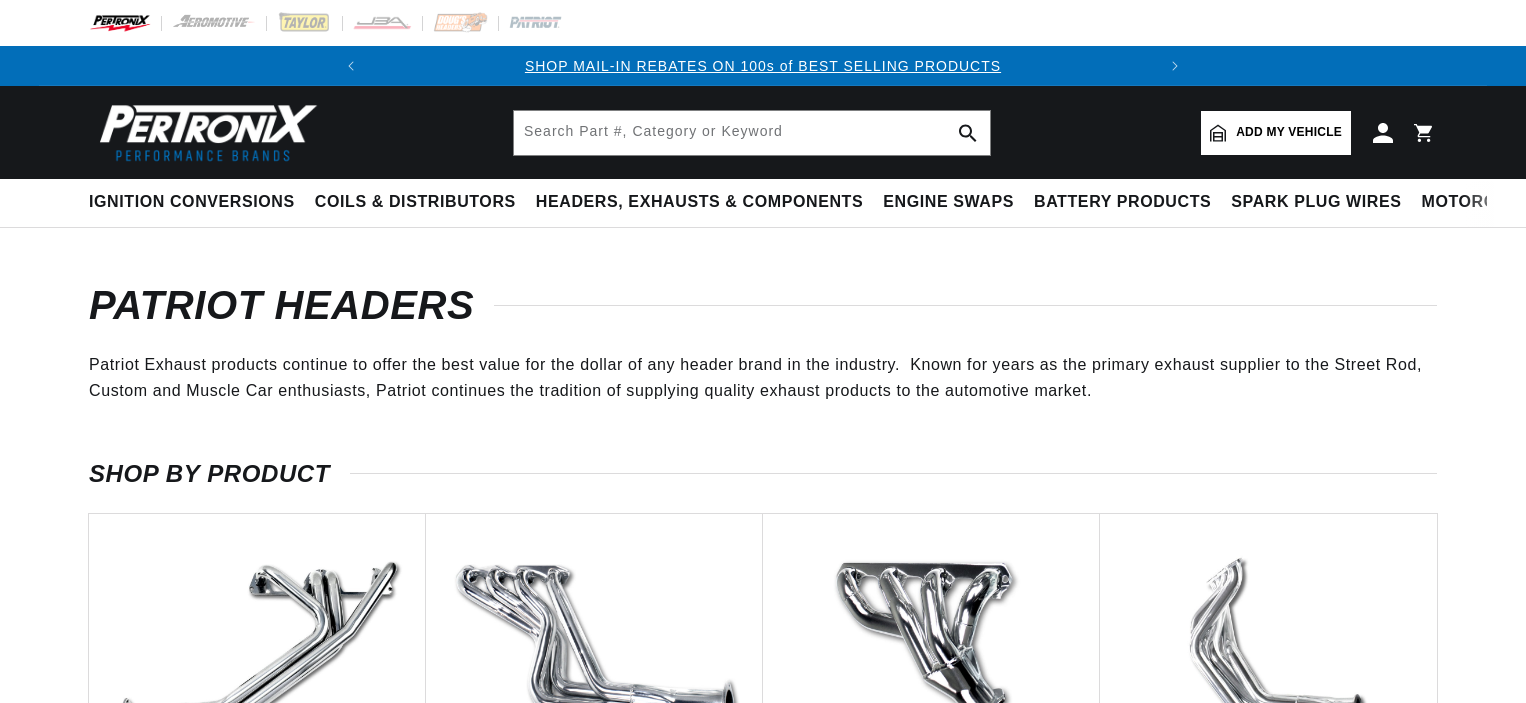 scroll, scrollTop: 0, scrollLeft: 0, axis: both 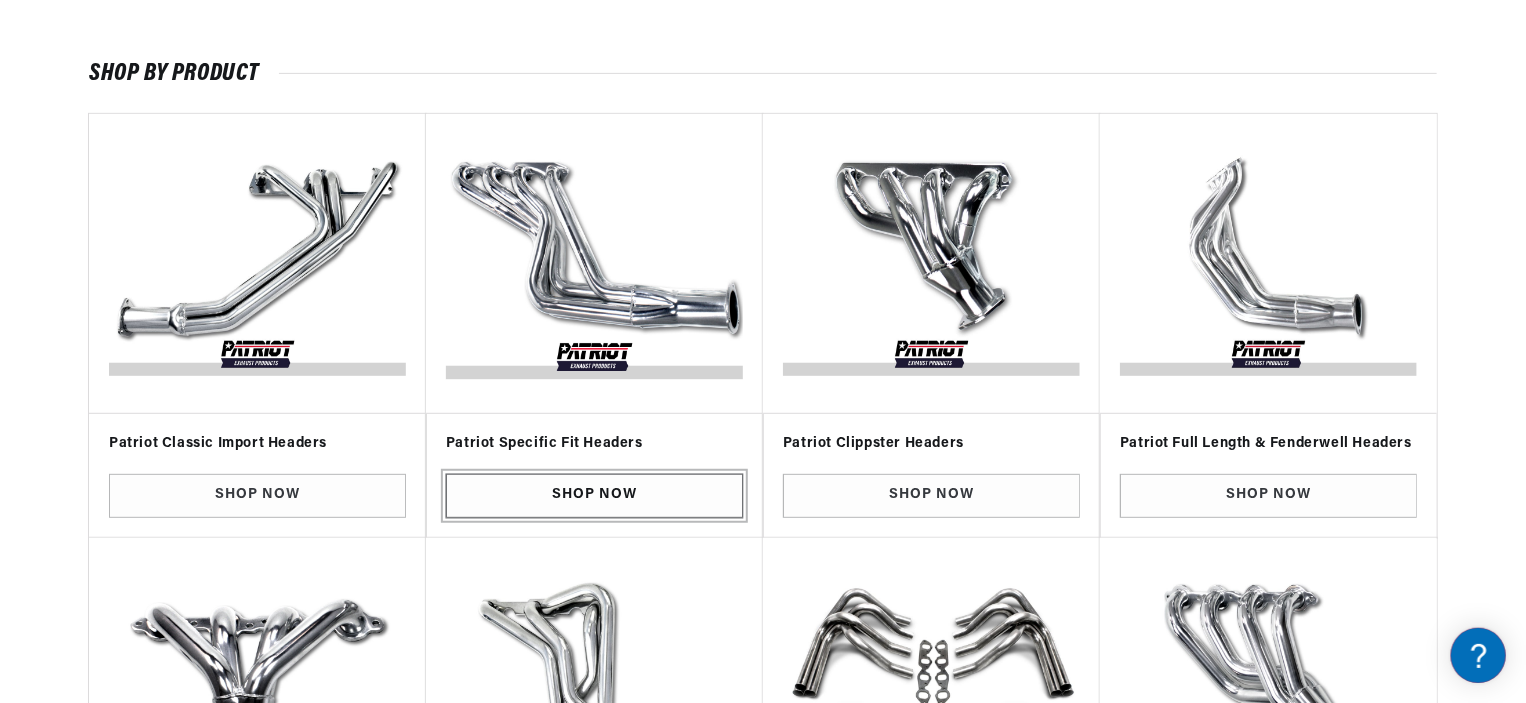 click on "Shop Now" at bounding box center (594, 496) 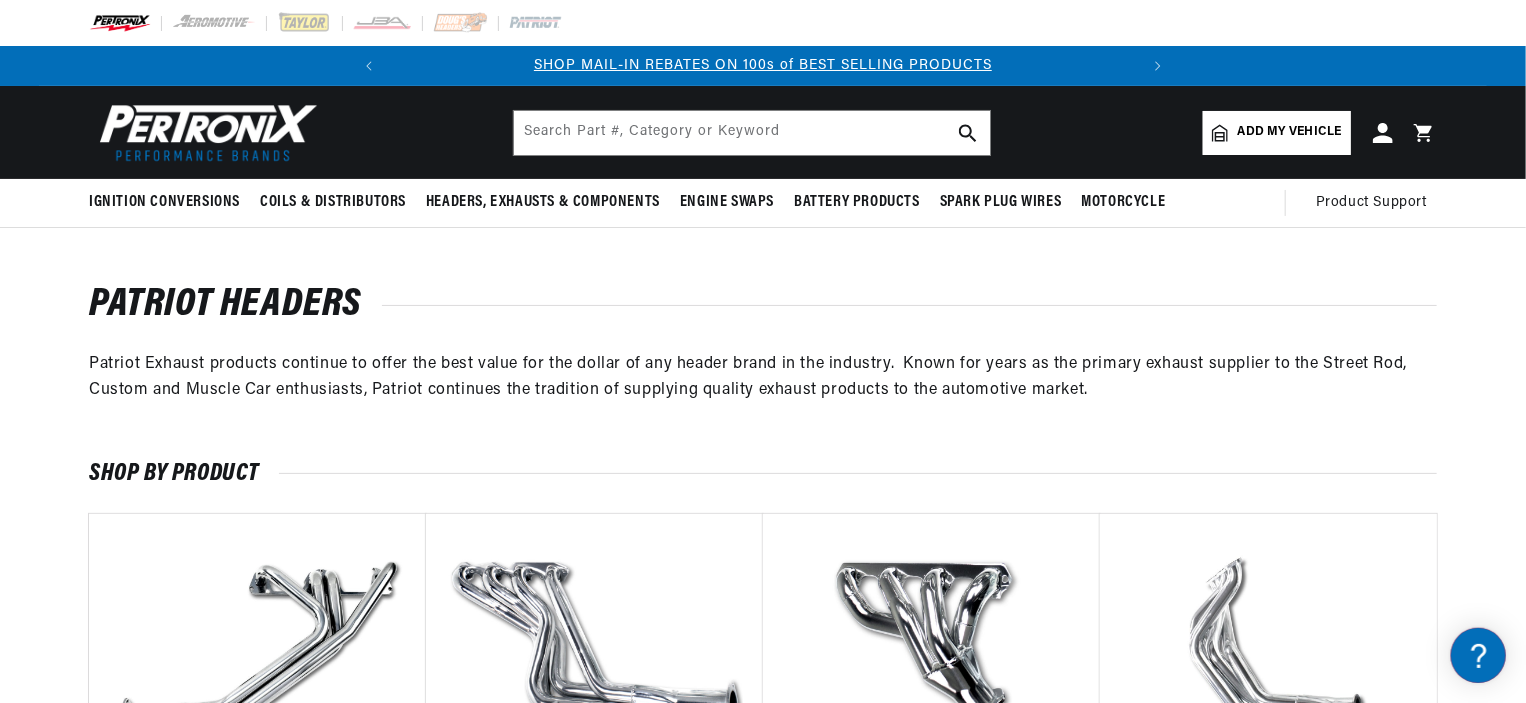 scroll, scrollTop: 200, scrollLeft: 0, axis: vertical 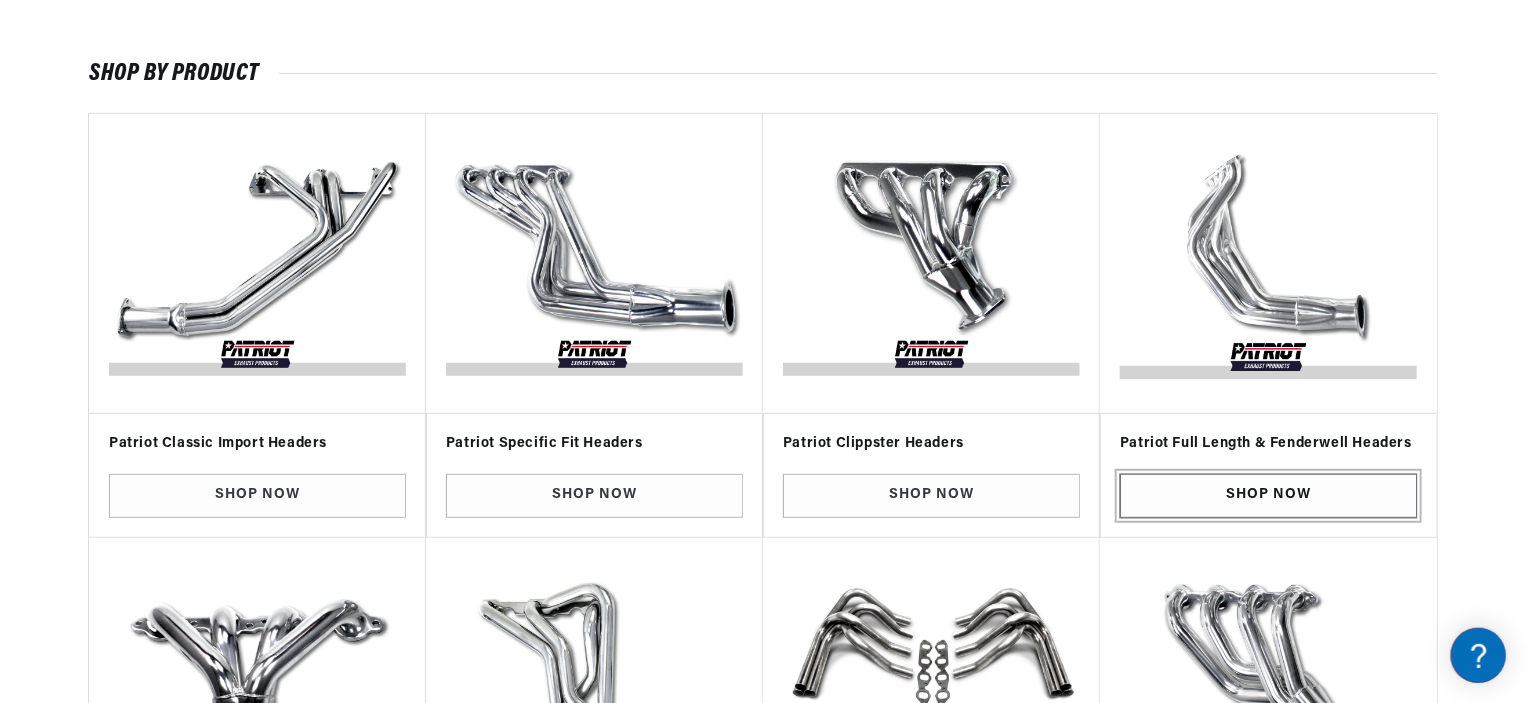 click on "Shop Now" at bounding box center (1268, 496) 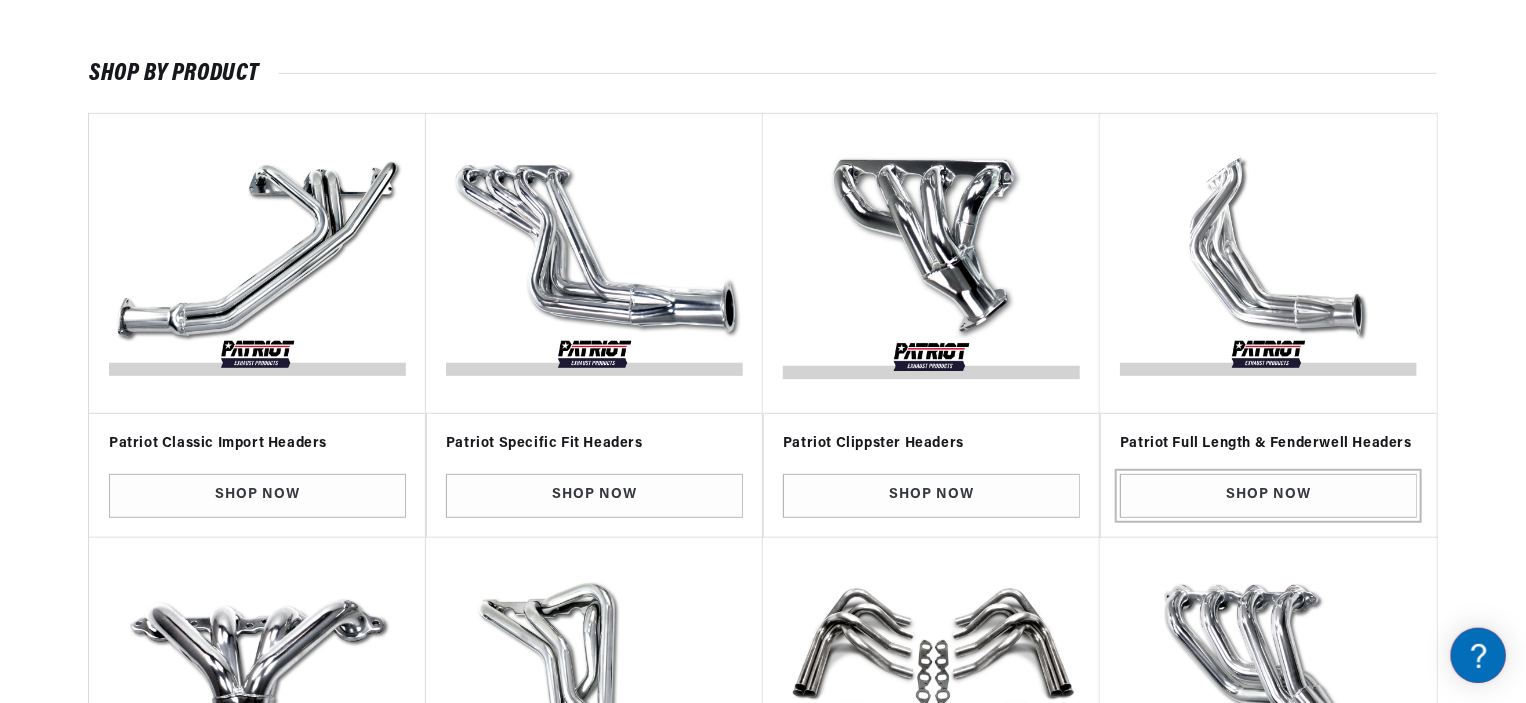 scroll, scrollTop: 0, scrollLeft: 746, axis: horizontal 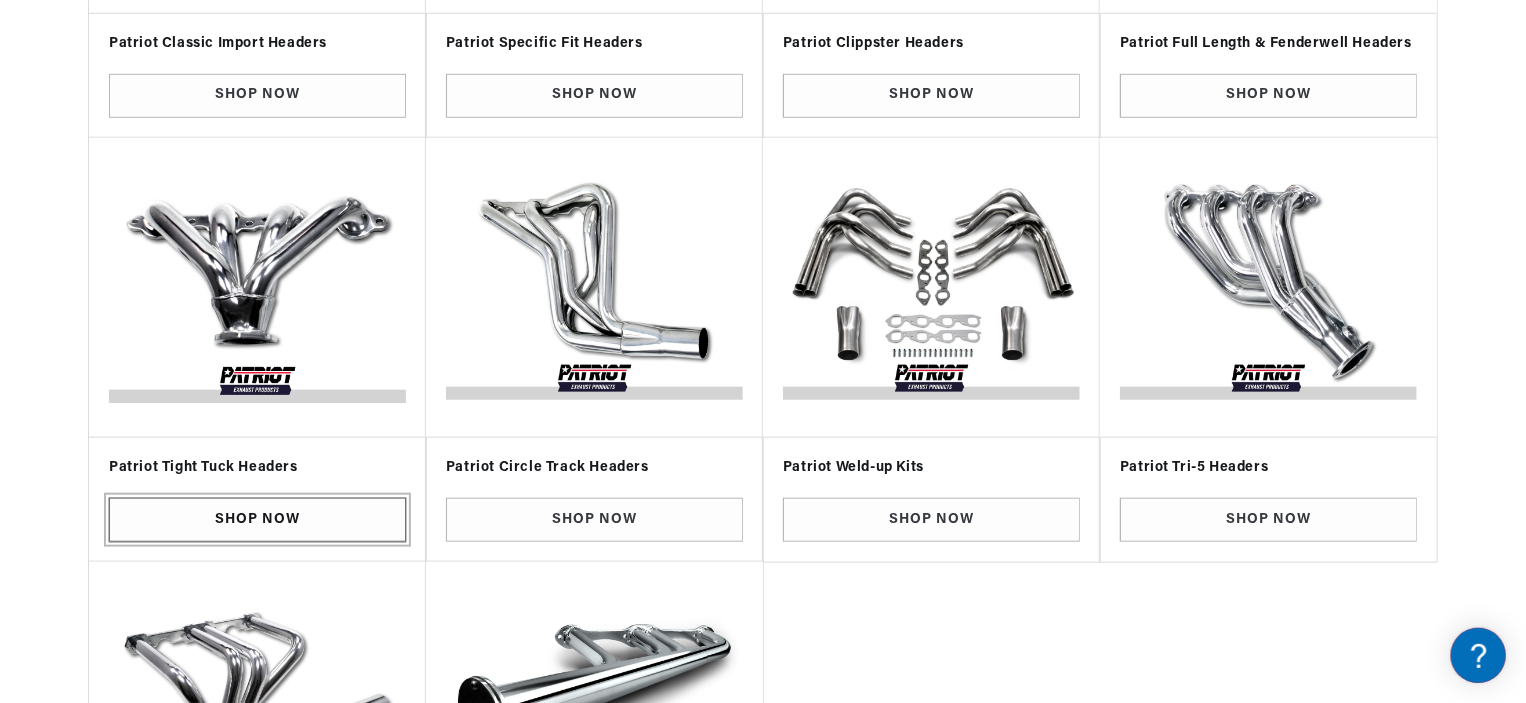 click on "Shop Now" at bounding box center (257, 520) 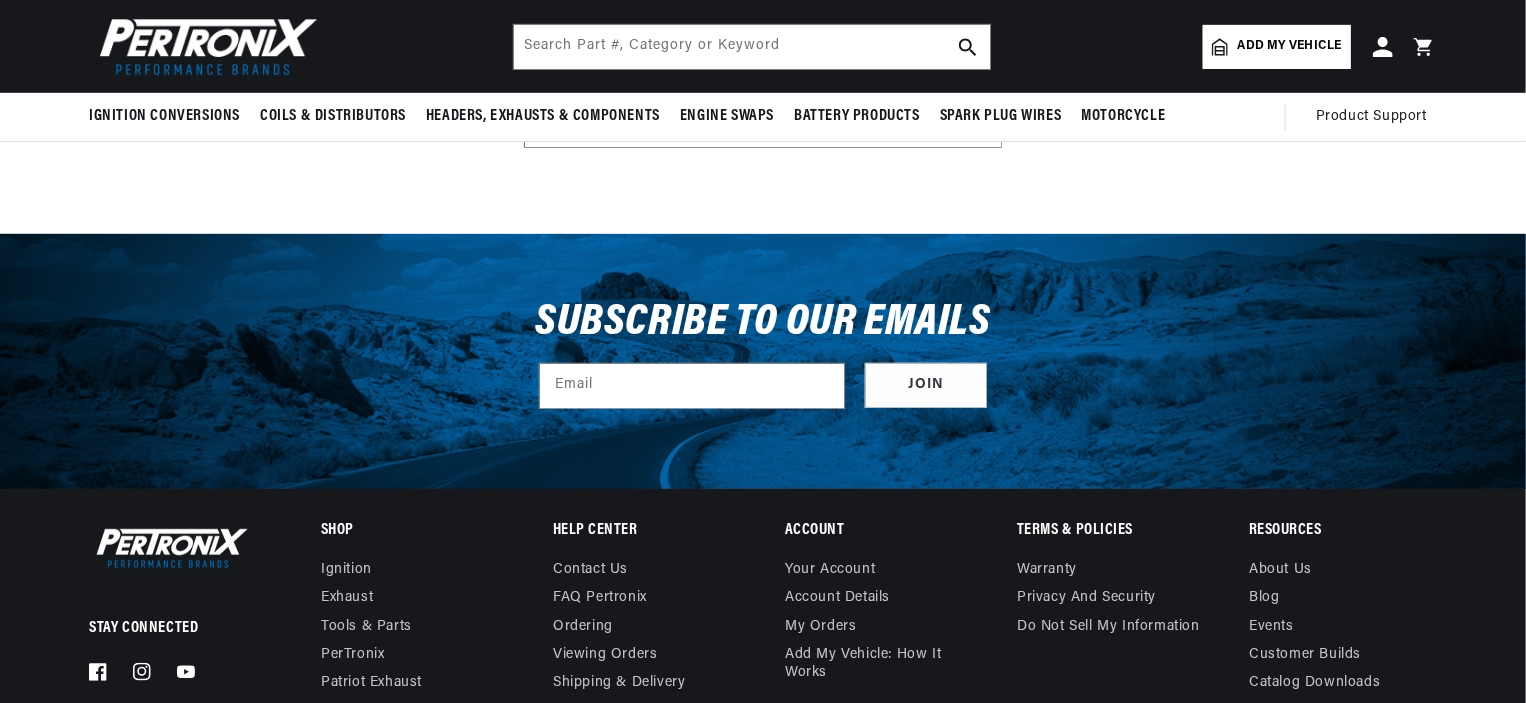 scroll, scrollTop: 0, scrollLeft: 0, axis: both 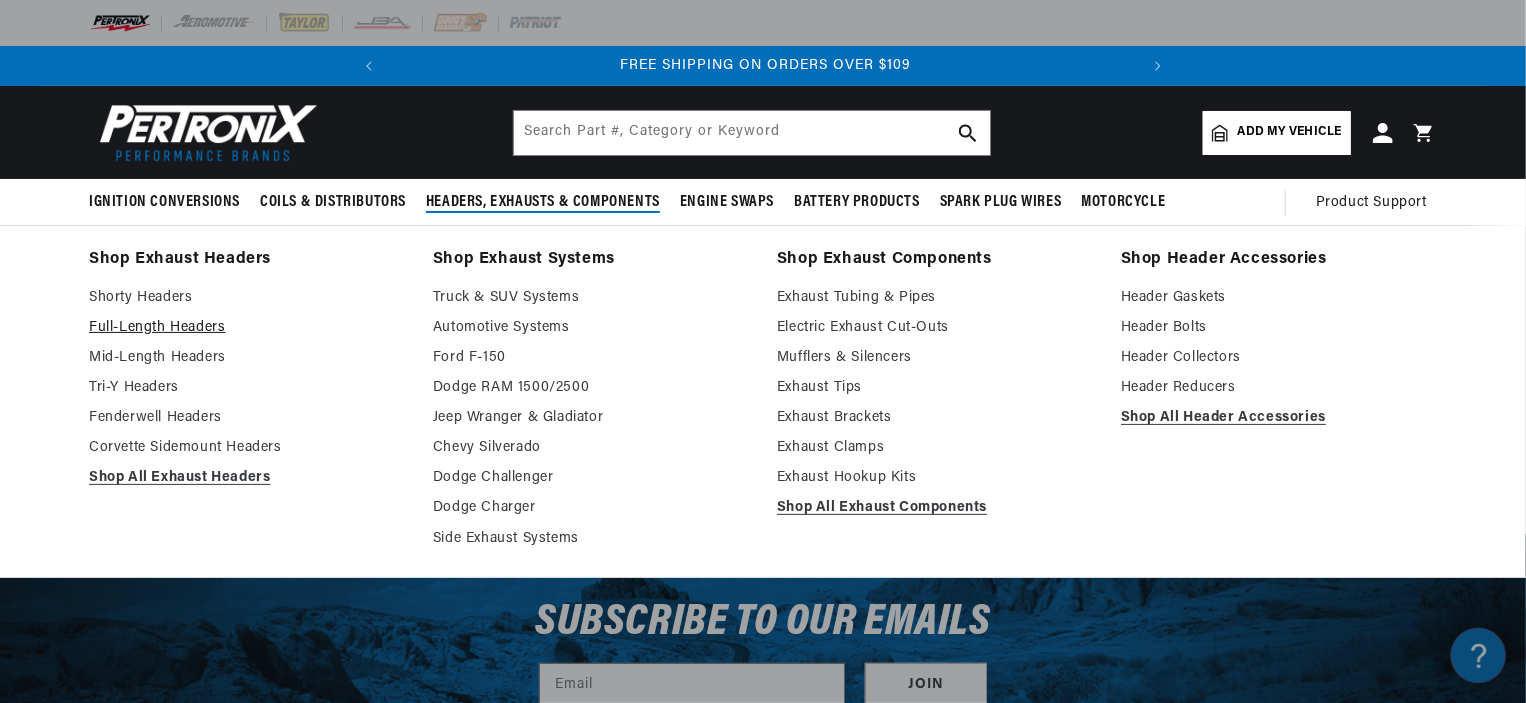 click on "Full-Length Headers" at bounding box center (247, 328) 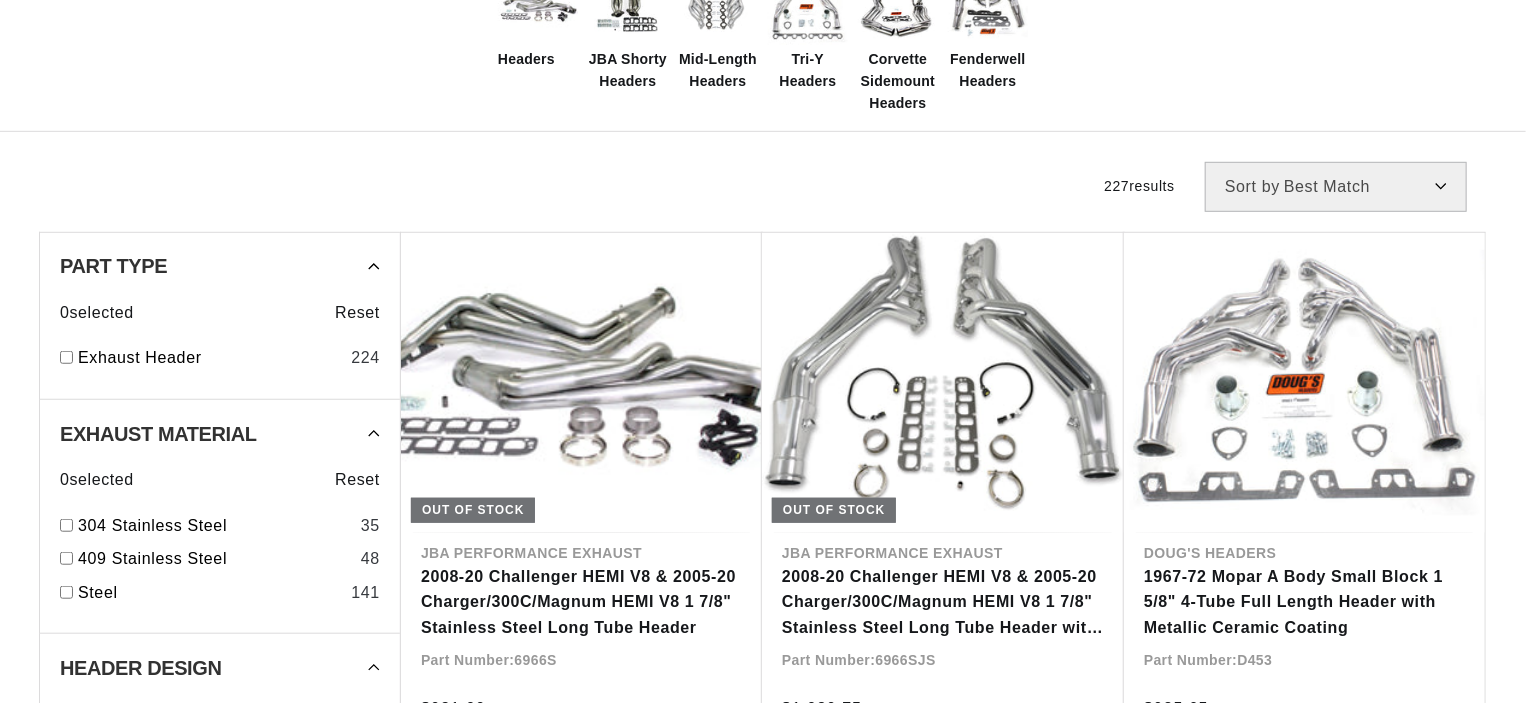 scroll, scrollTop: 700, scrollLeft: 0, axis: vertical 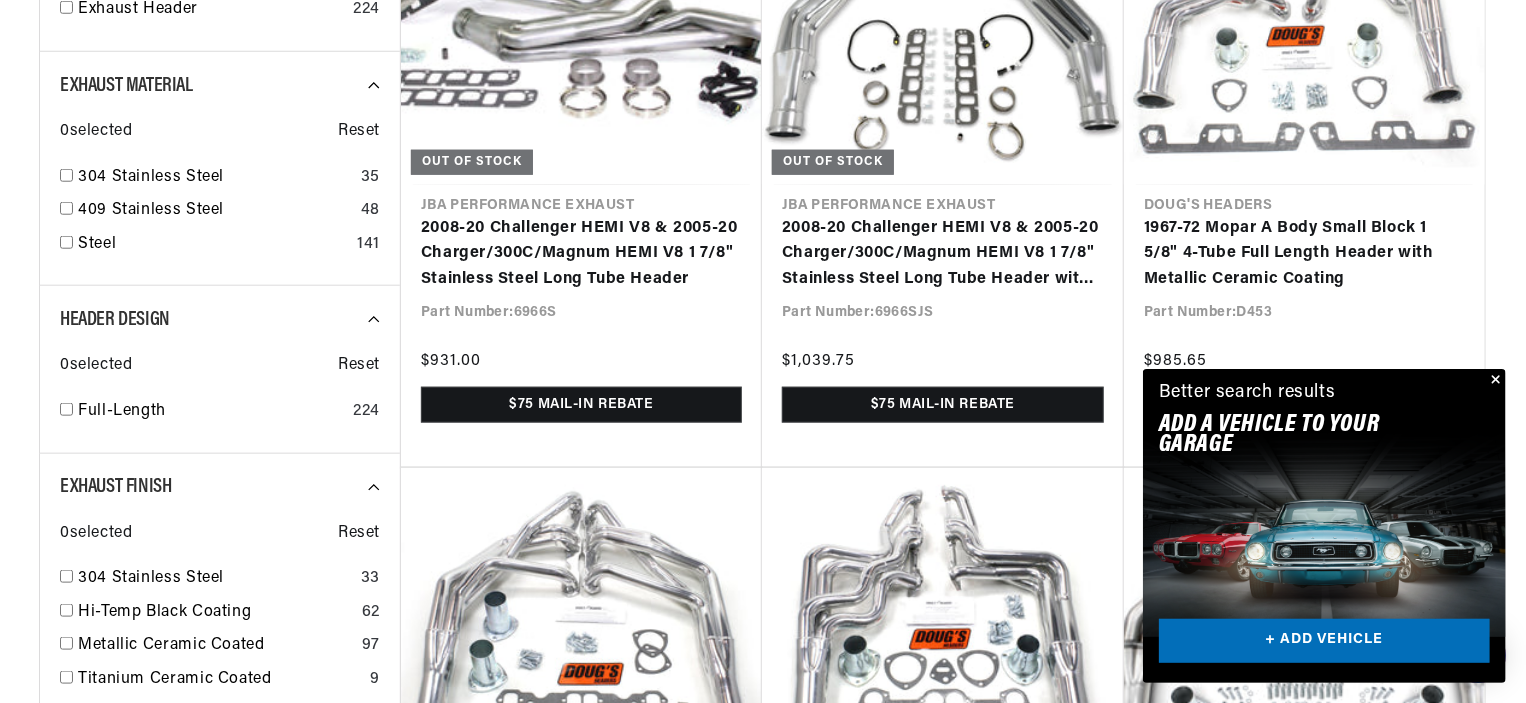 click at bounding box center [1494, 381] 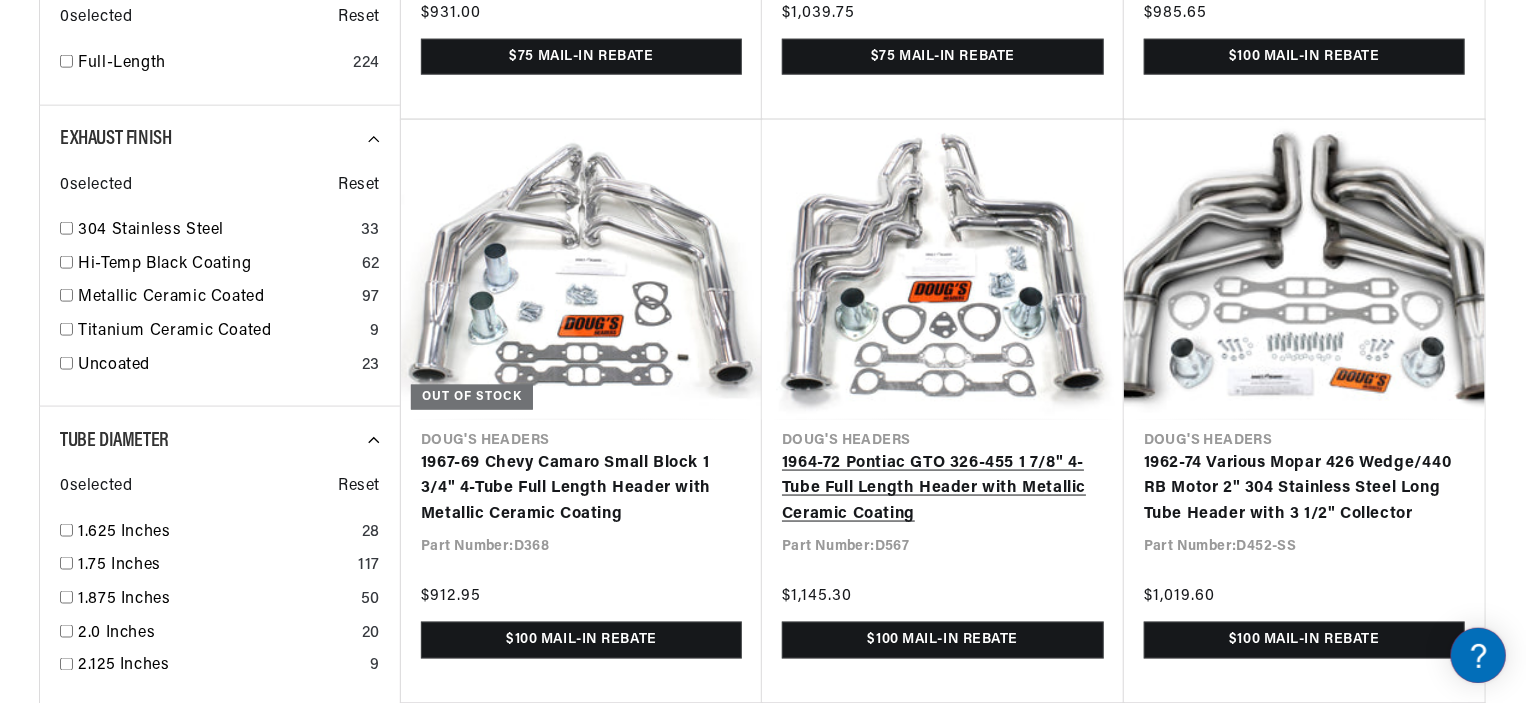 scroll, scrollTop: 1300, scrollLeft: 0, axis: vertical 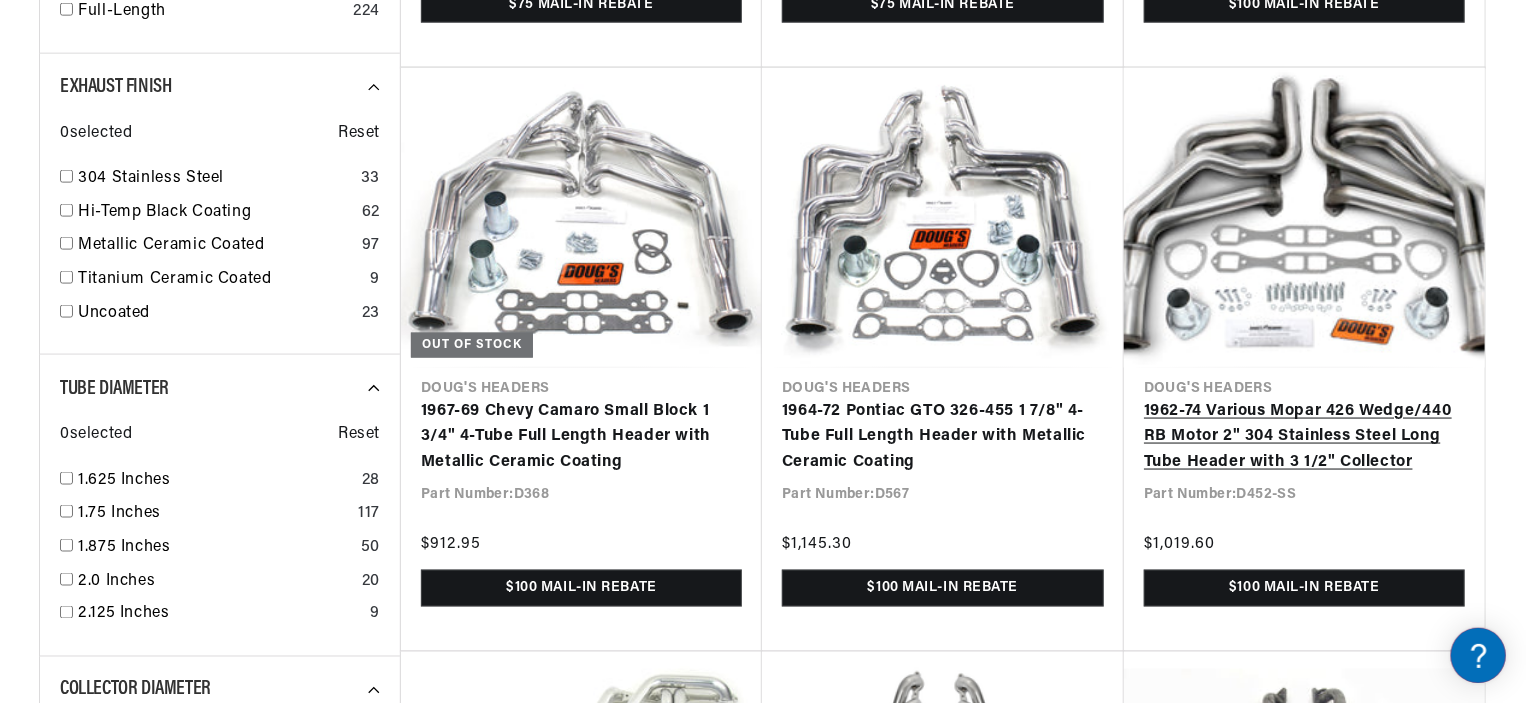 click on "1962-74 Various Mopar 426 Wedge/440 RB Motor 2" 304 Stainless Steel Long Tube Header with 3 1/2" Collector" at bounding box center [1304, 437] 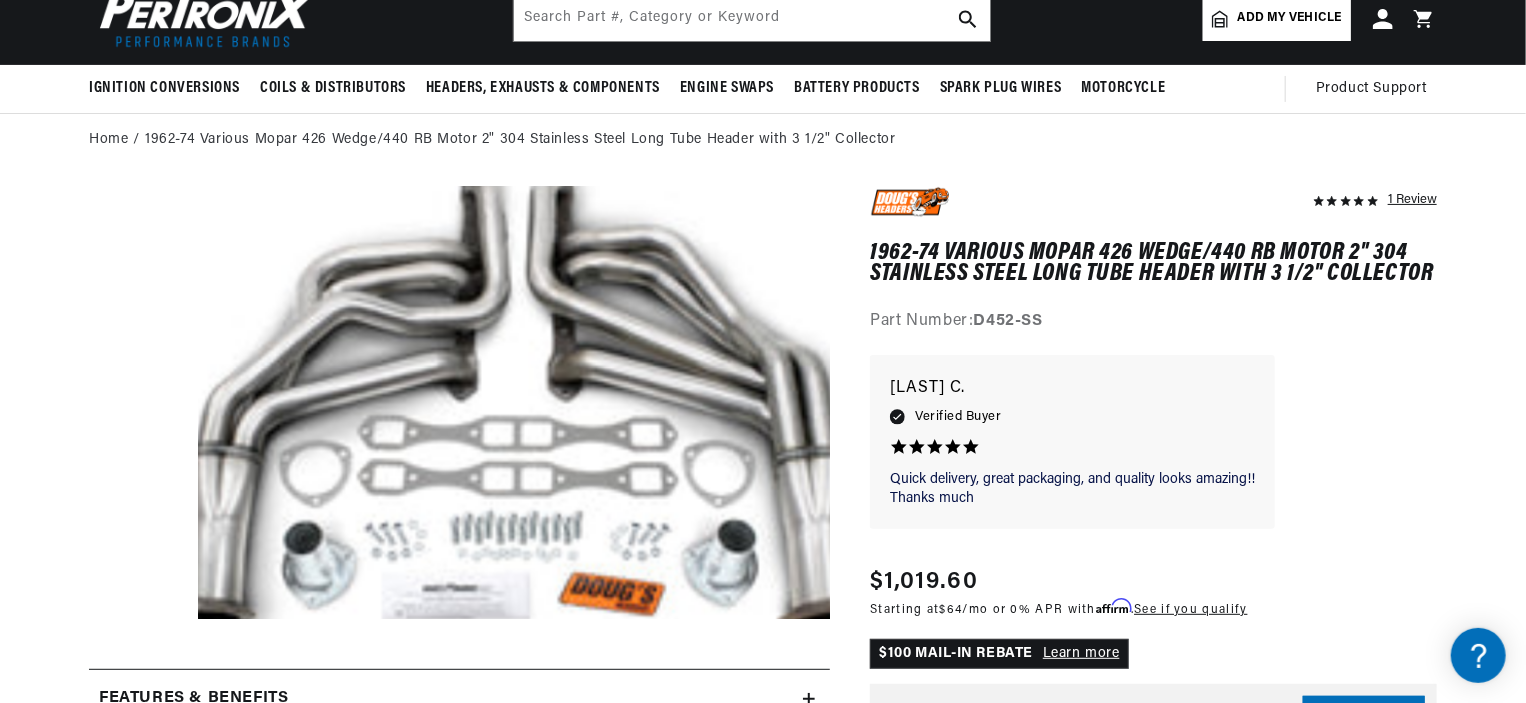scroll, scrollTop: 200, scrollLeft: 0, axis: vertical 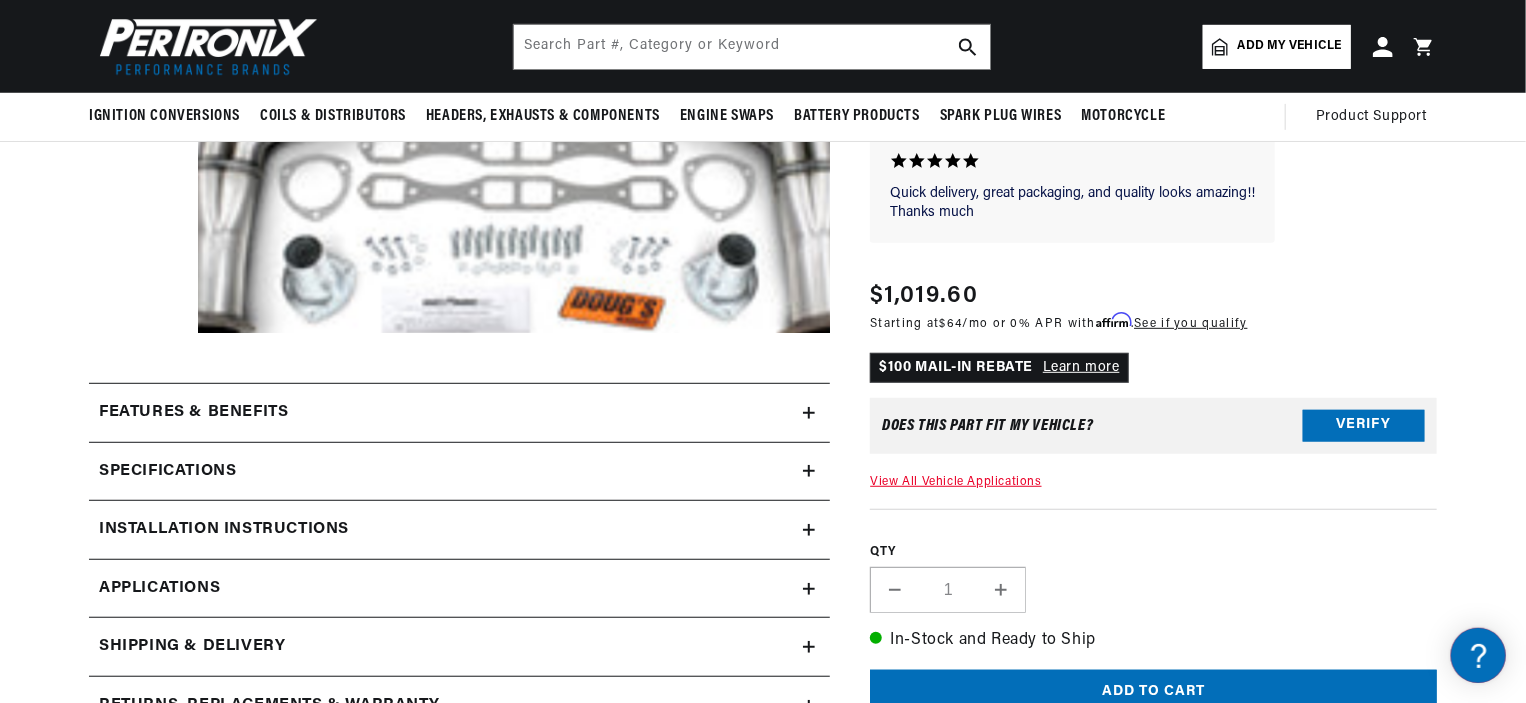 click on "Features & Benefits" at bounding box center (446, 413) 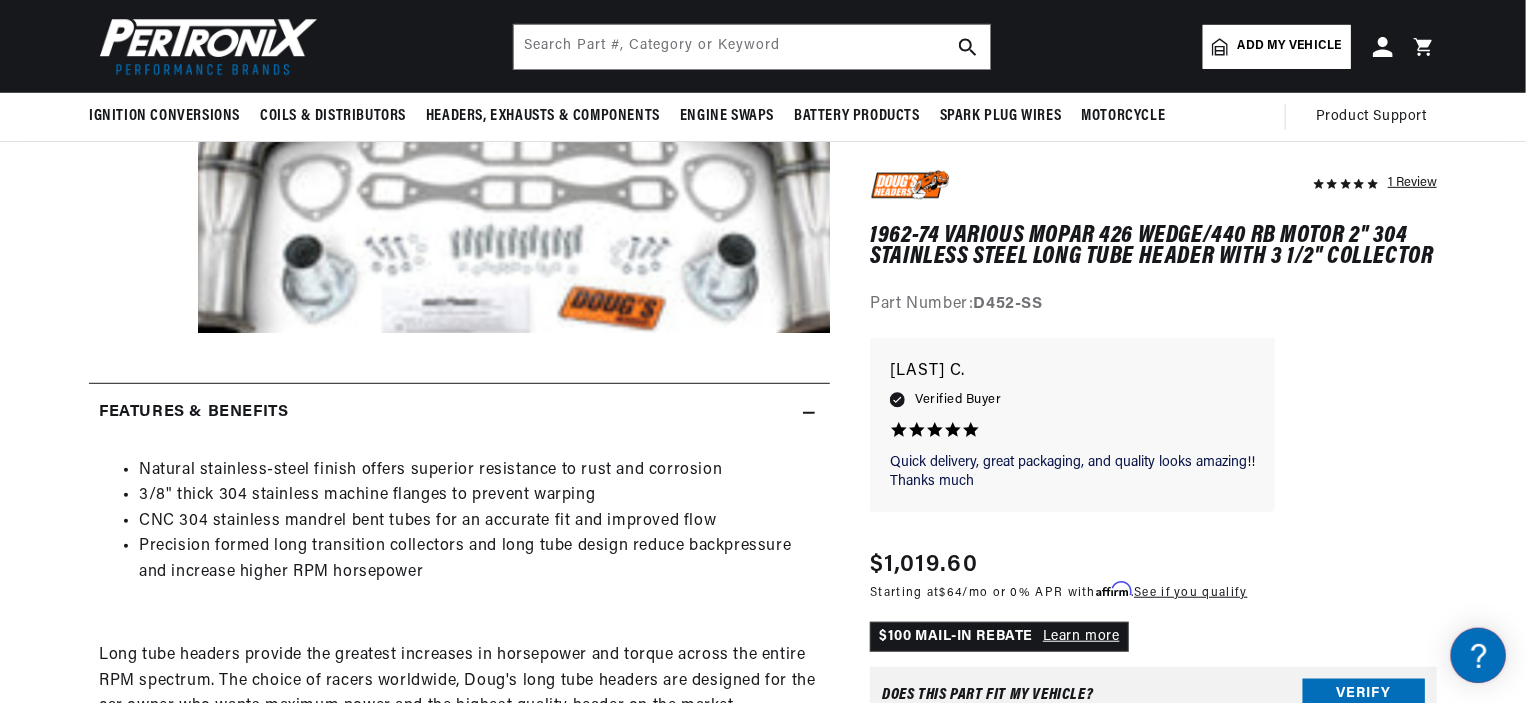 scroll, scrollTop: 0, scrollLeft: 746, axis: horizontal 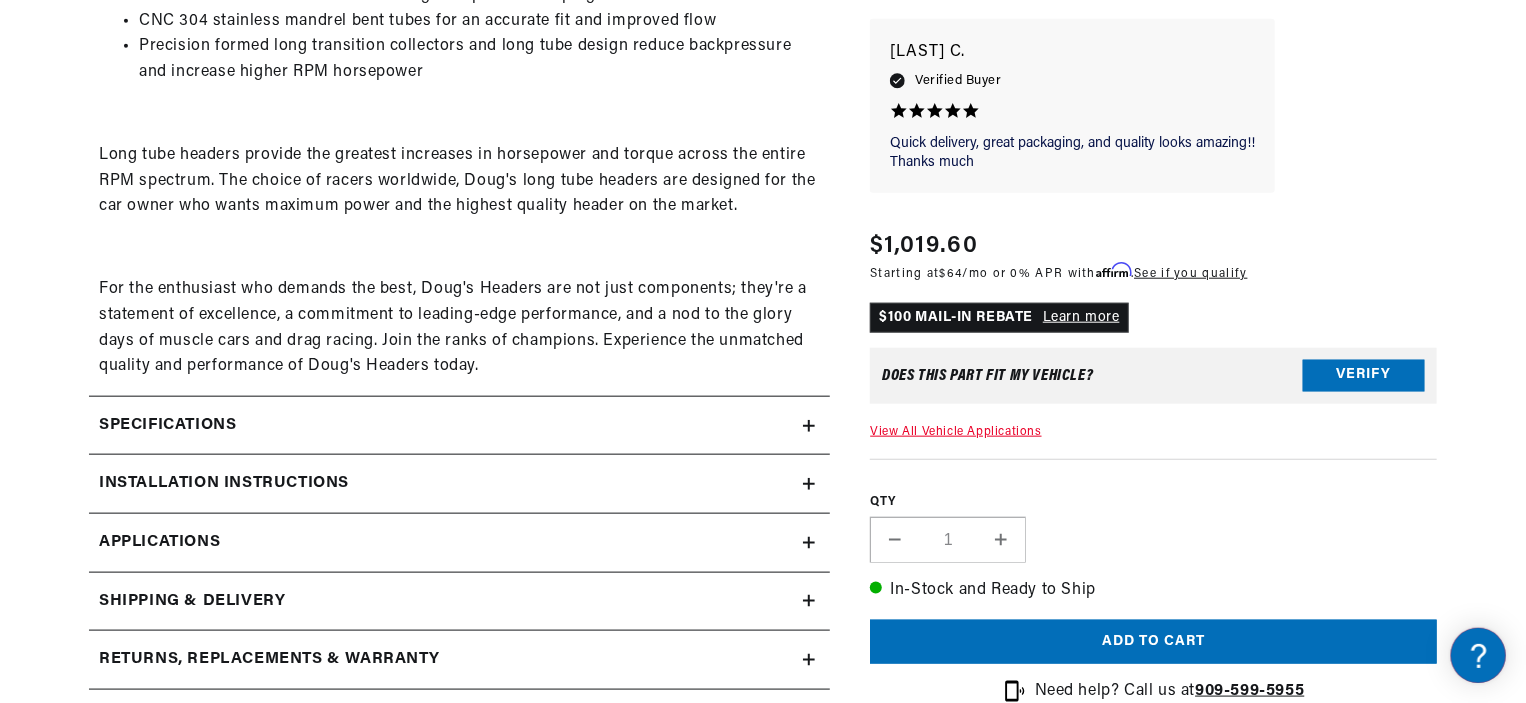 click on "Installation instructions" at bounding box center (446, -87) 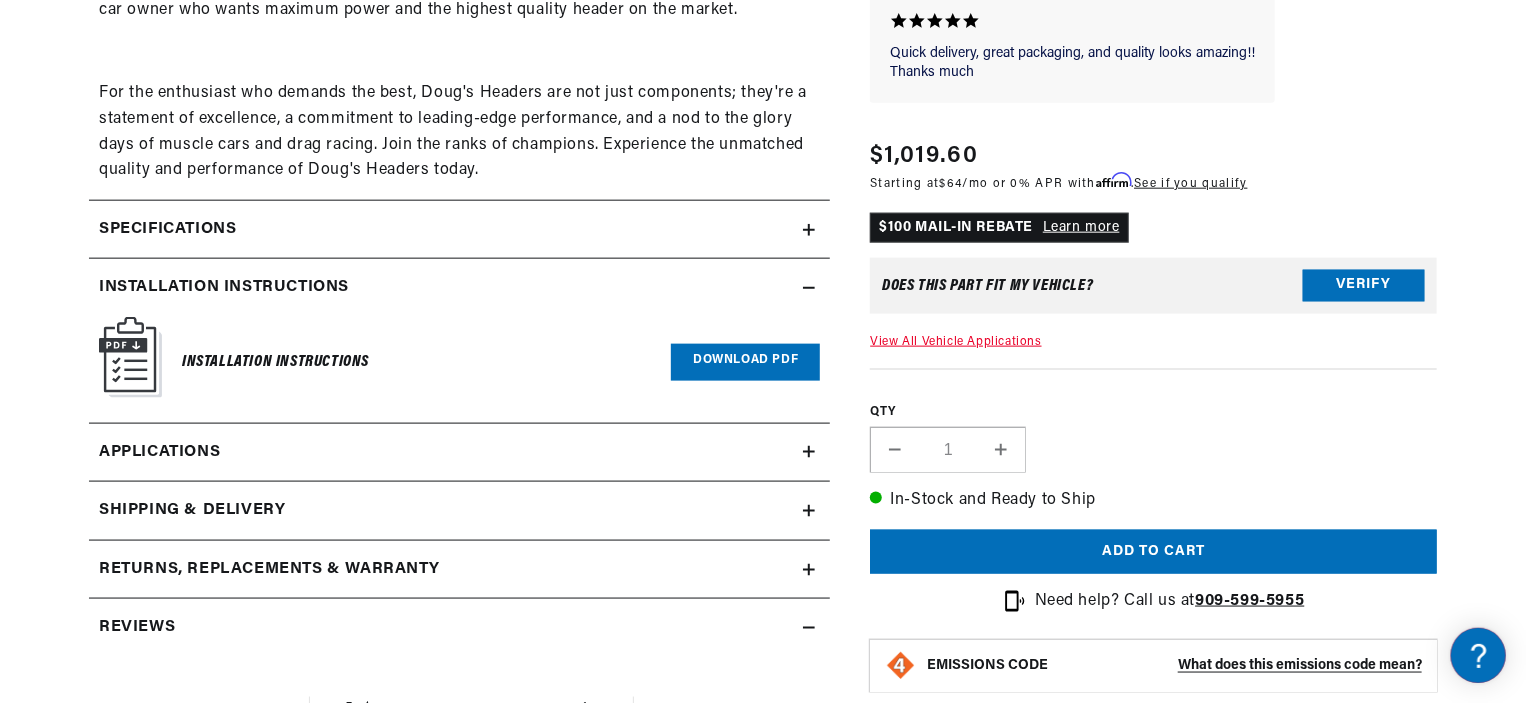 scroll, scrollTop: 1100, scrollLeft: 0, axis: vertical 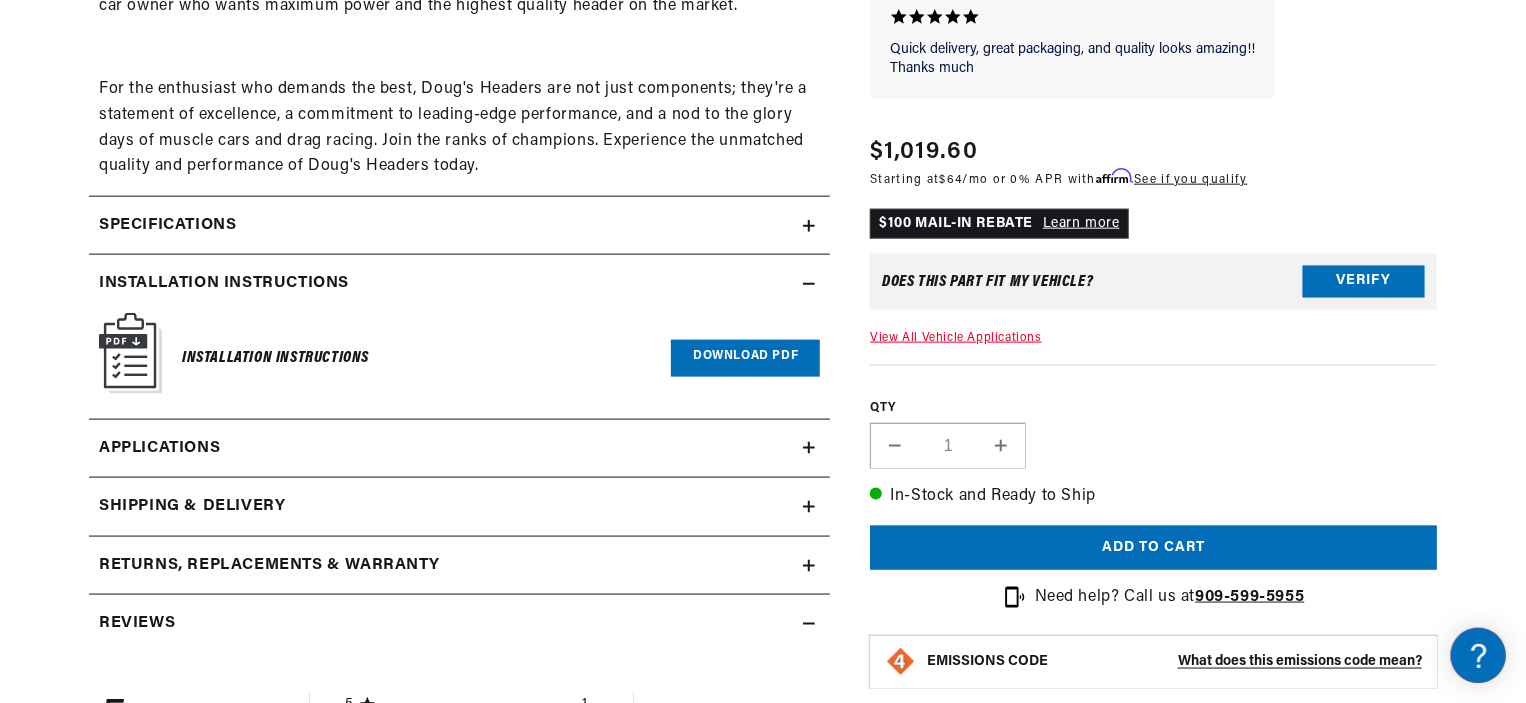 click on "Applications" at bounding box center (459, 449) 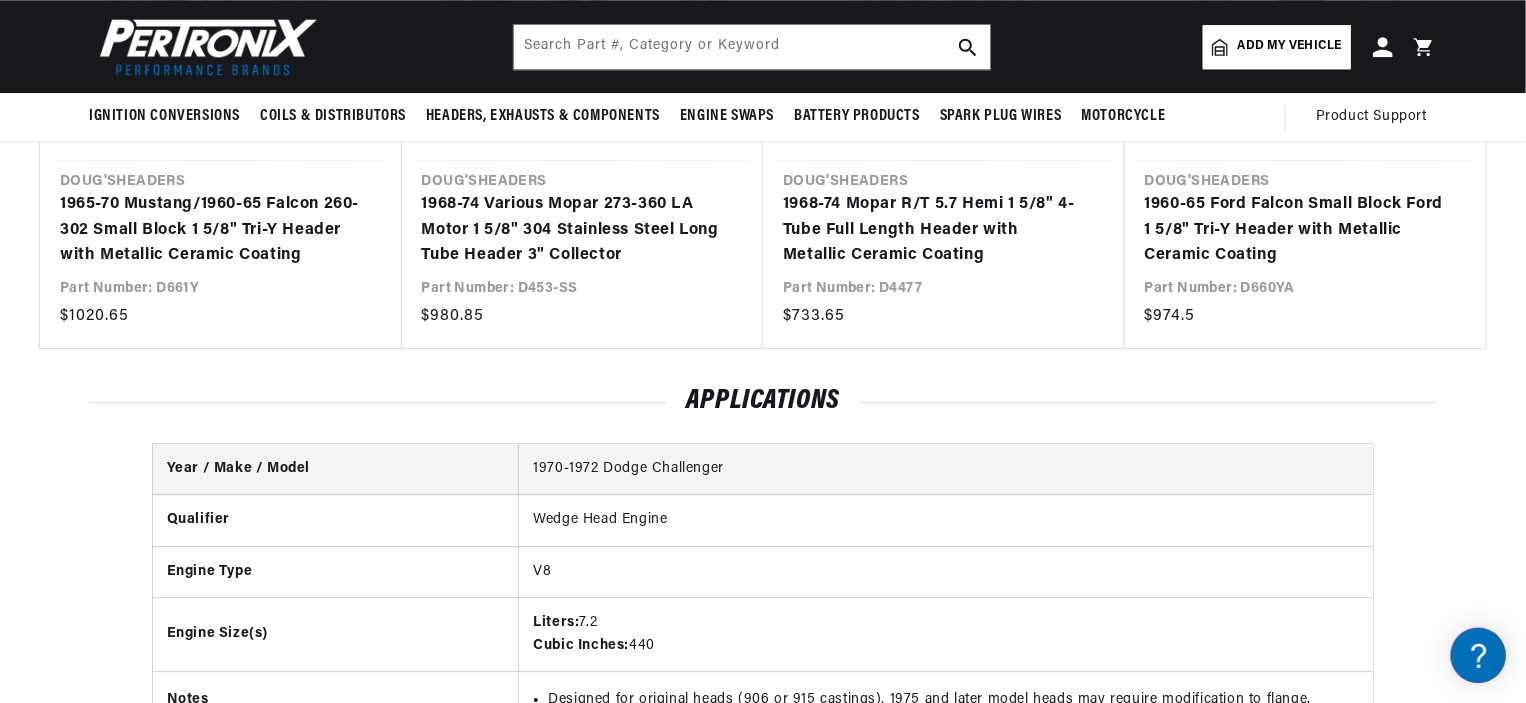 scroll, scrollTop: 2719, scrollLeft: 0, axis: vertical 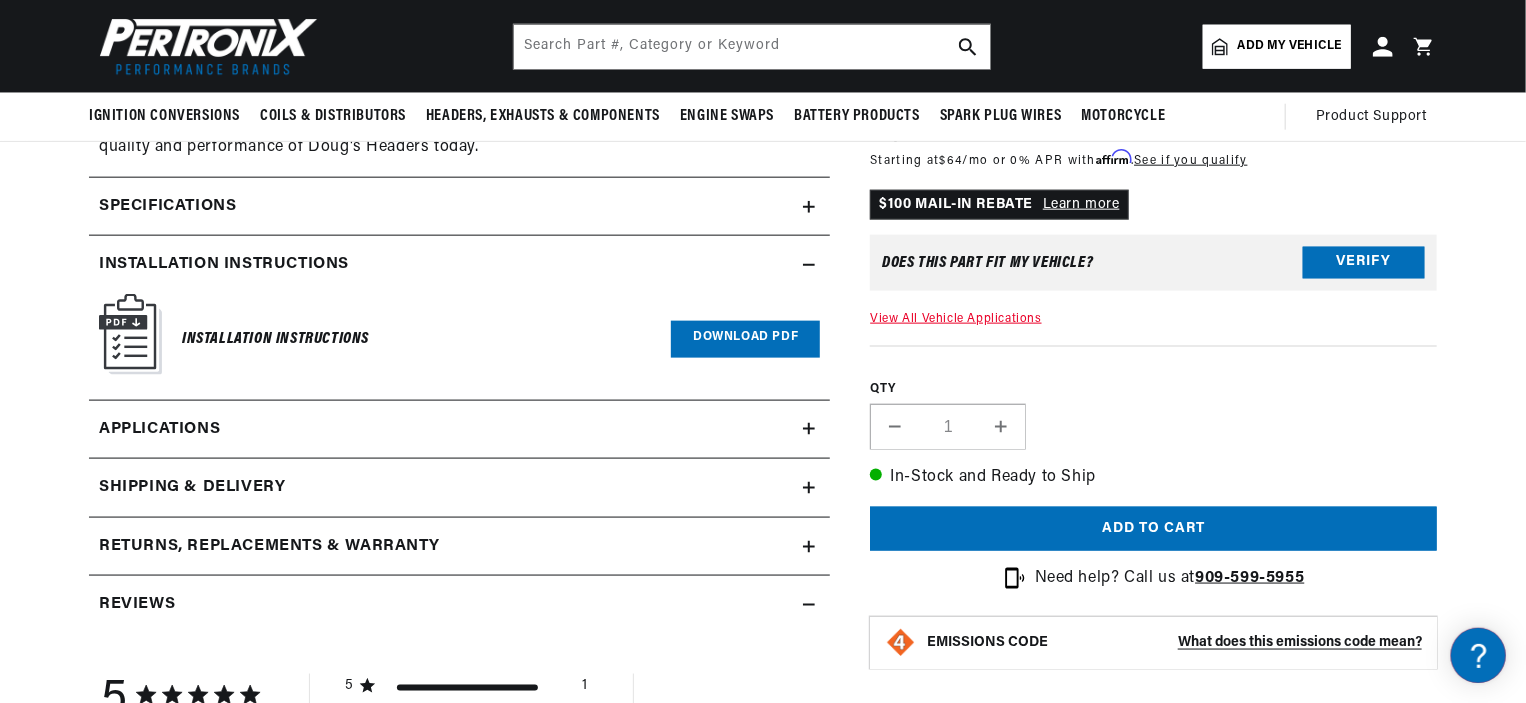 click on "Download PDF" at bounding box center (745, 339) 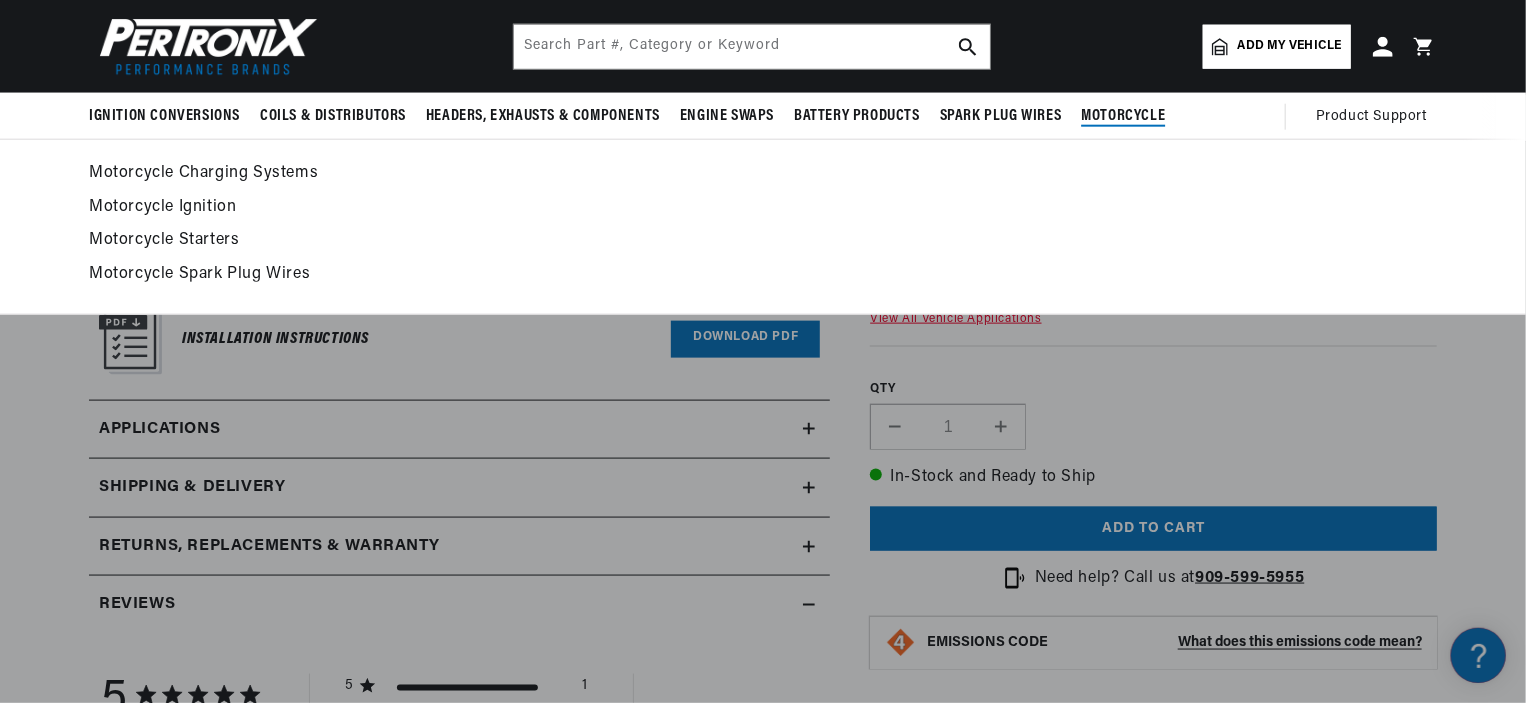 scroll, scrollTop: 0, scrollLeft: 0, axis: both 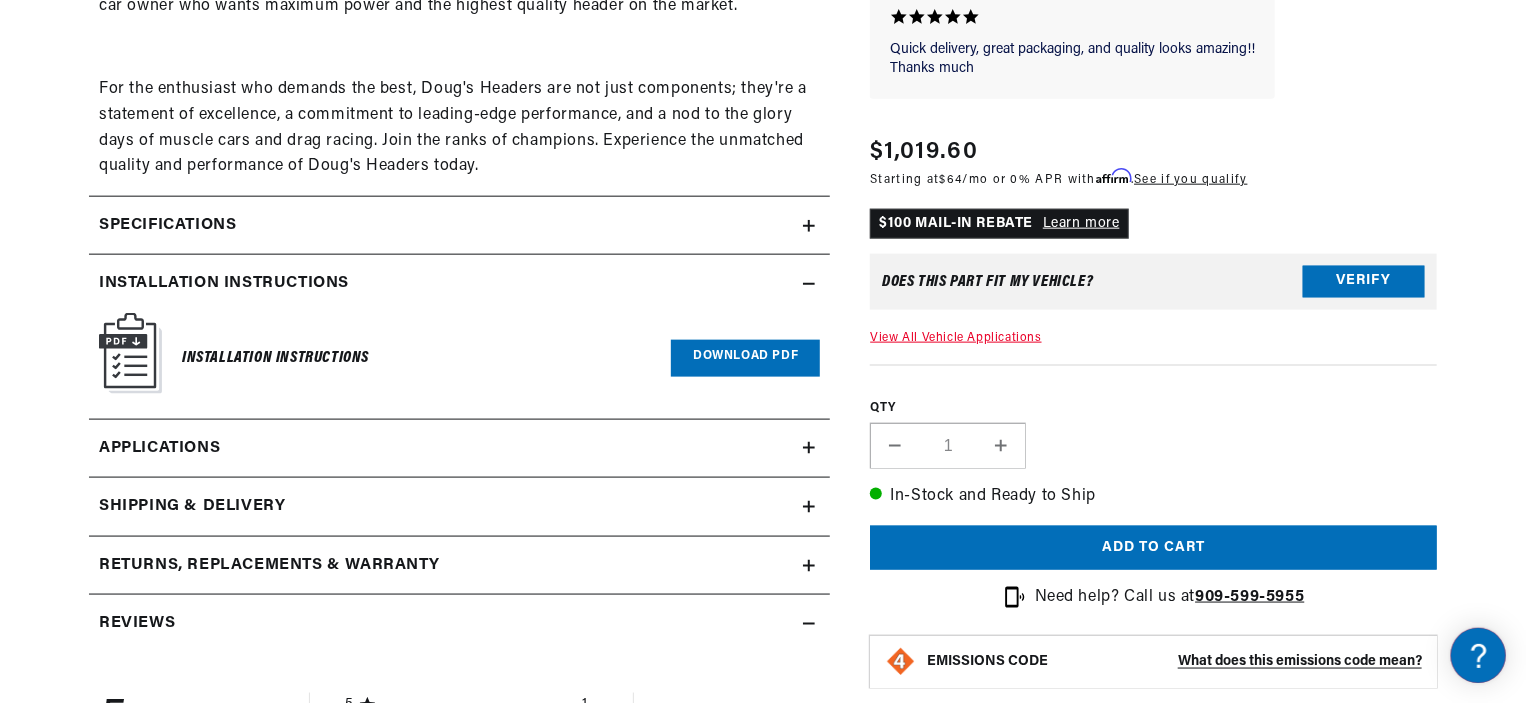 click 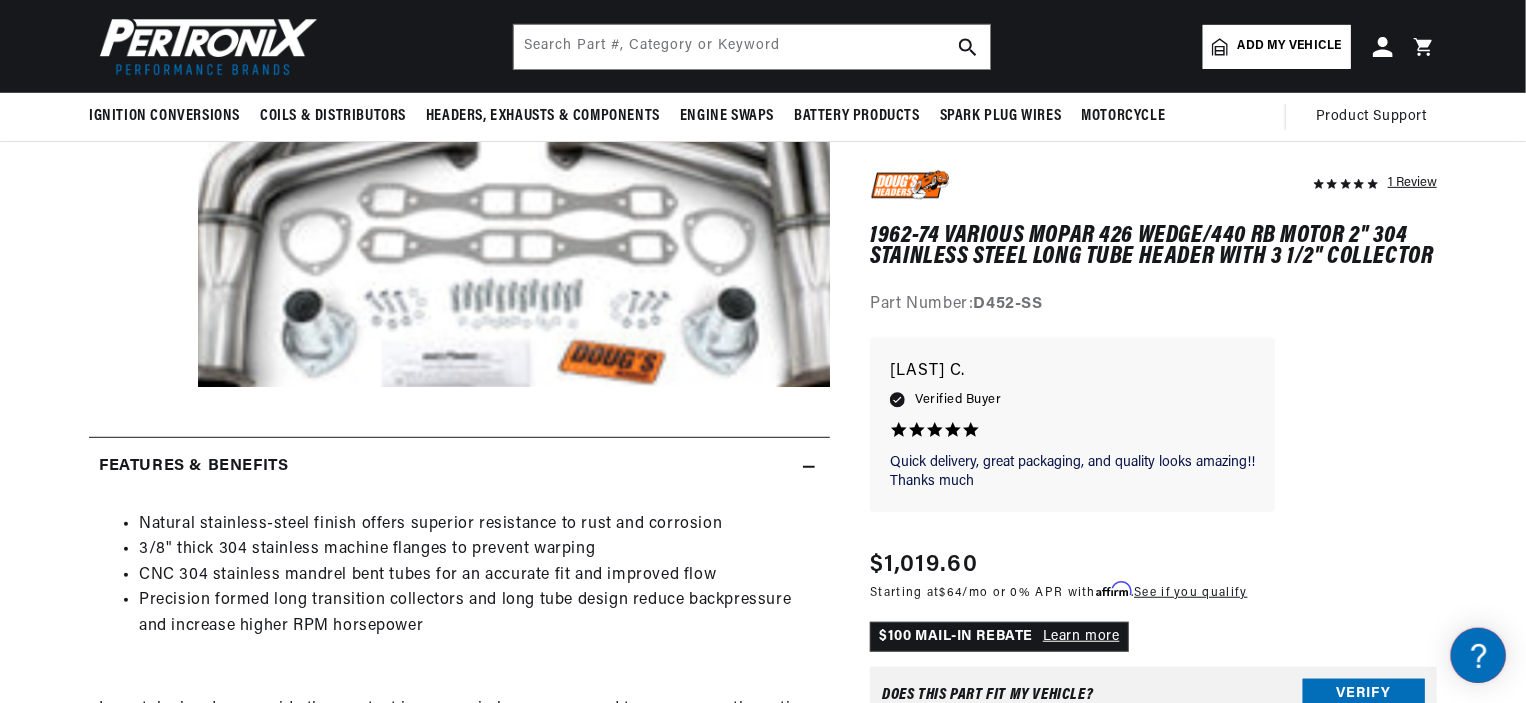 scroll, scrollTop: 148, scrollLeft: 0, axis: vertical 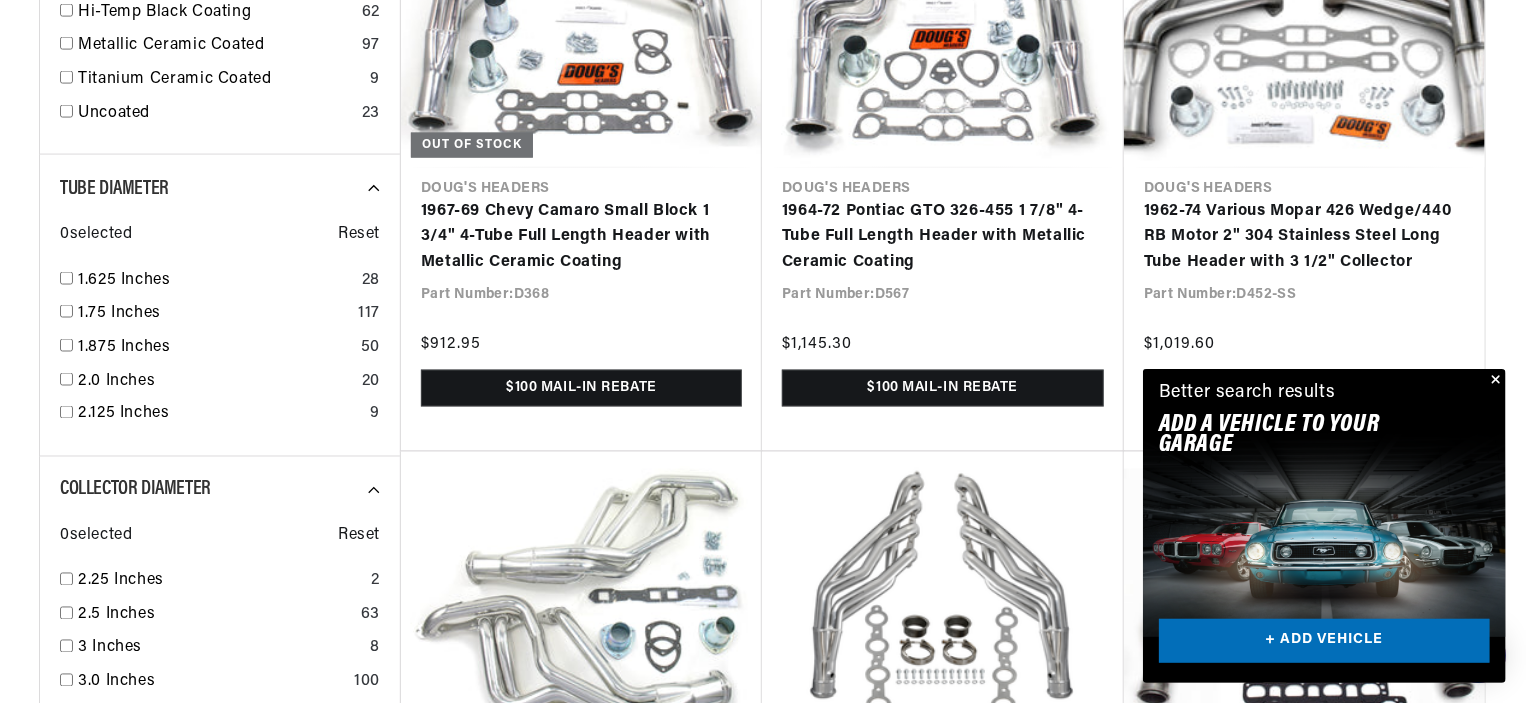 click on "Close dialog FIND THE RIGHT PARTS Take our quick quiz using the button below, answer a few simple questions, and we'll direct you to what you need. FIND MY PARTS Submit" at bounding box center [763, 351] 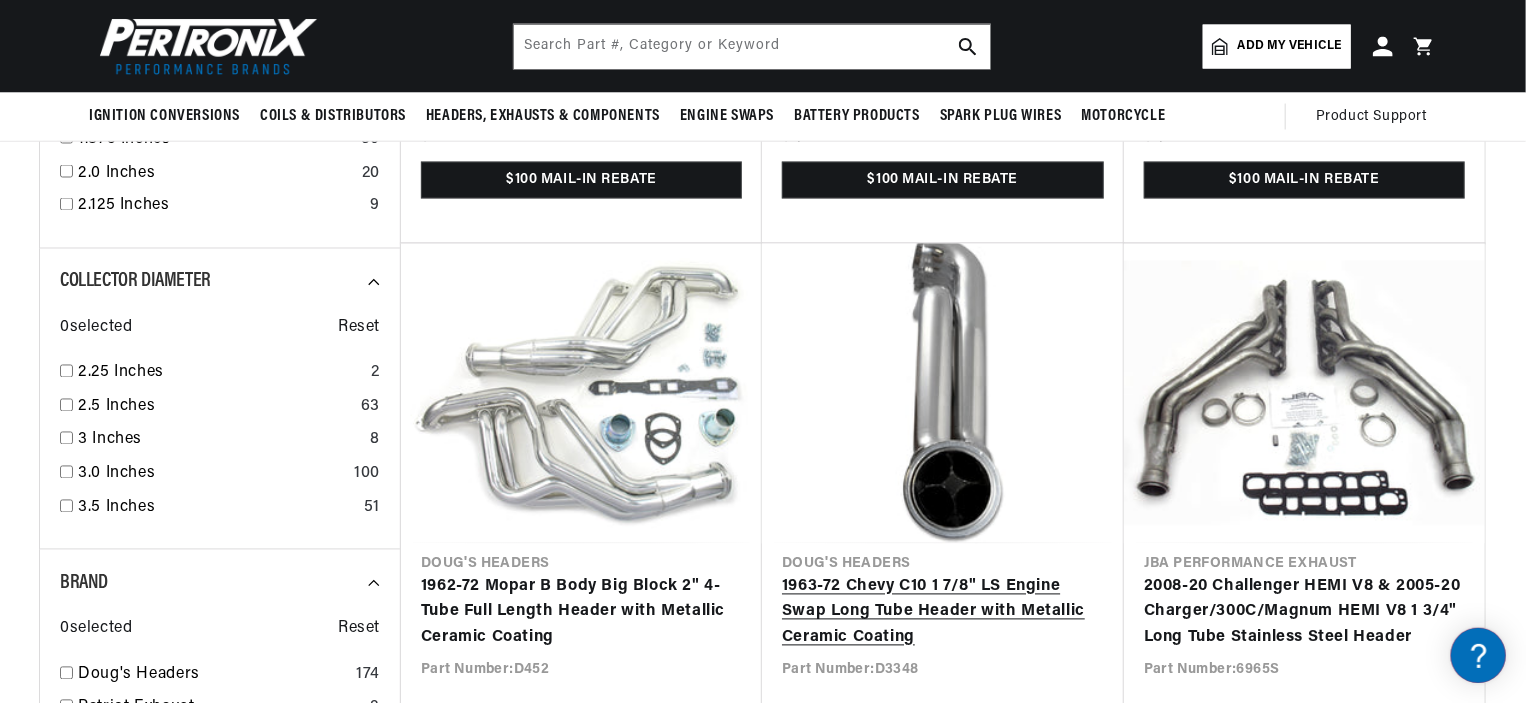 scroll, scrollTop: 1600, scrollLeft: 0, axis: vertical 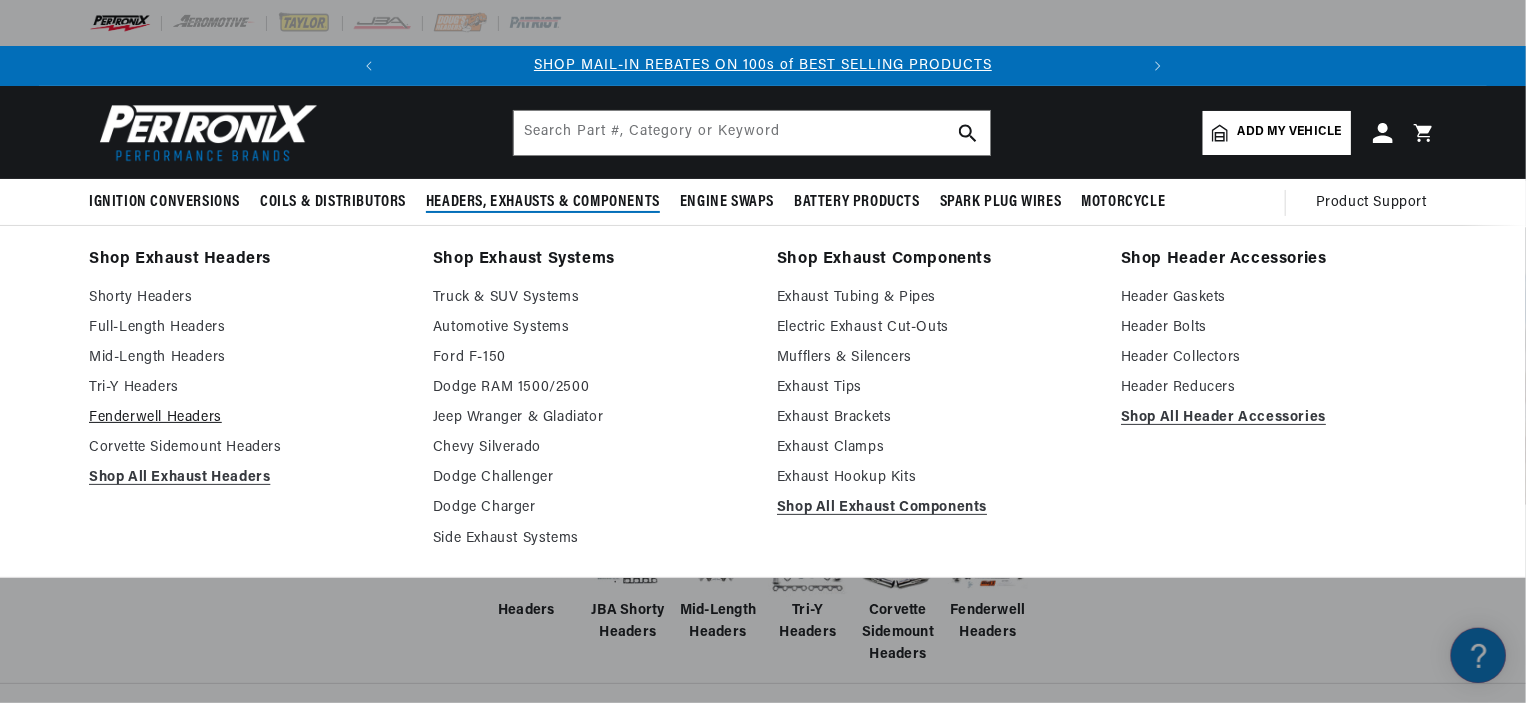 click on "Fenderwell Headers" at bounding box center (247, 418) 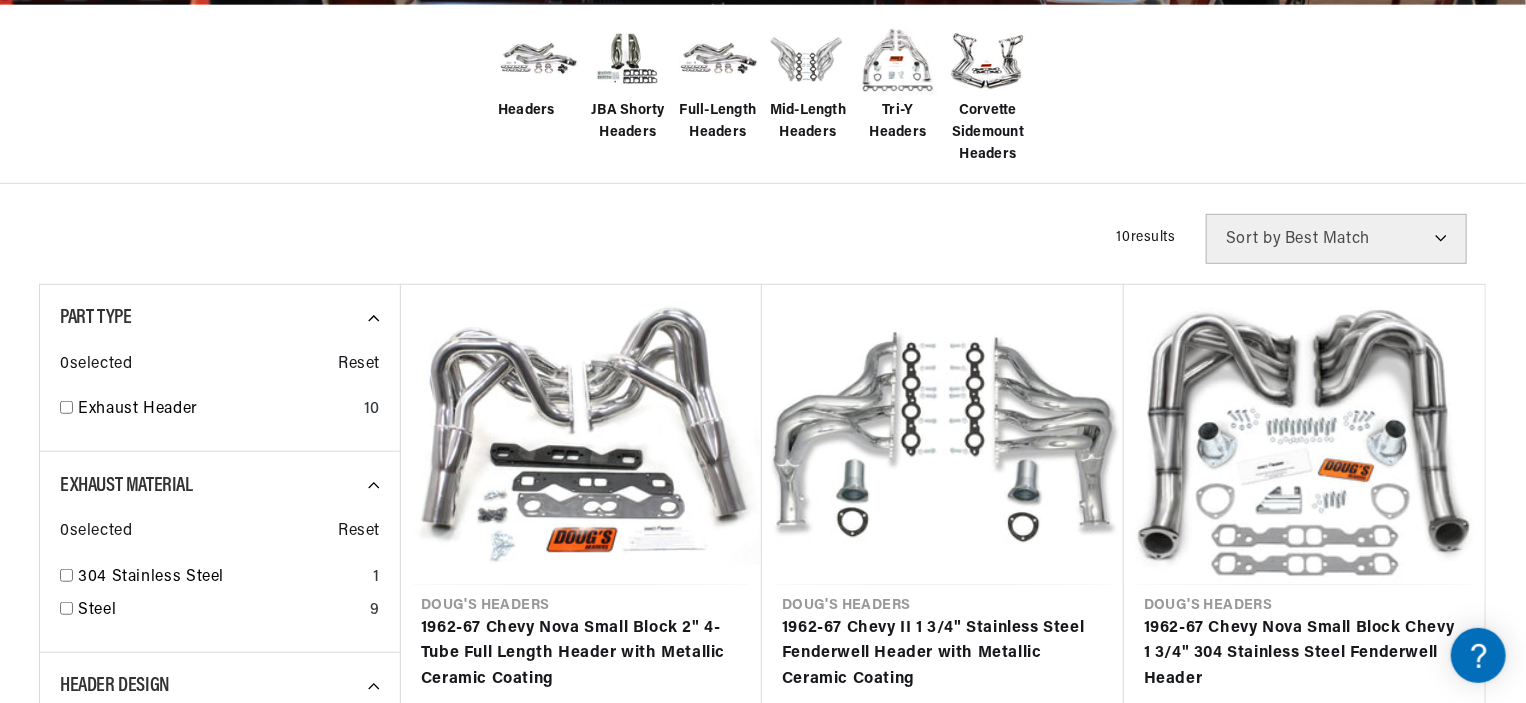 scroll, scrollTop: 600, scrollLeft: 0, axis: vertical 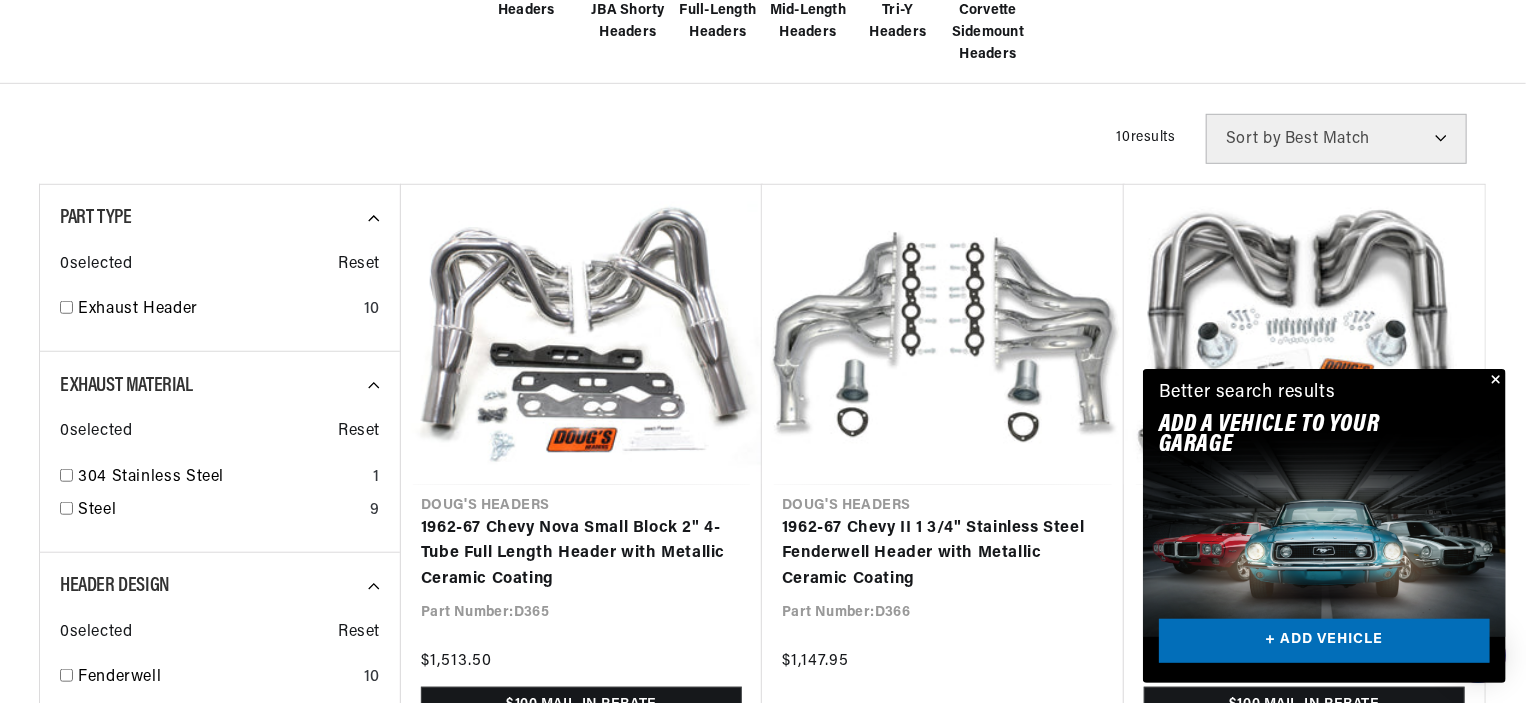 click at bounding box center [1494, 381] 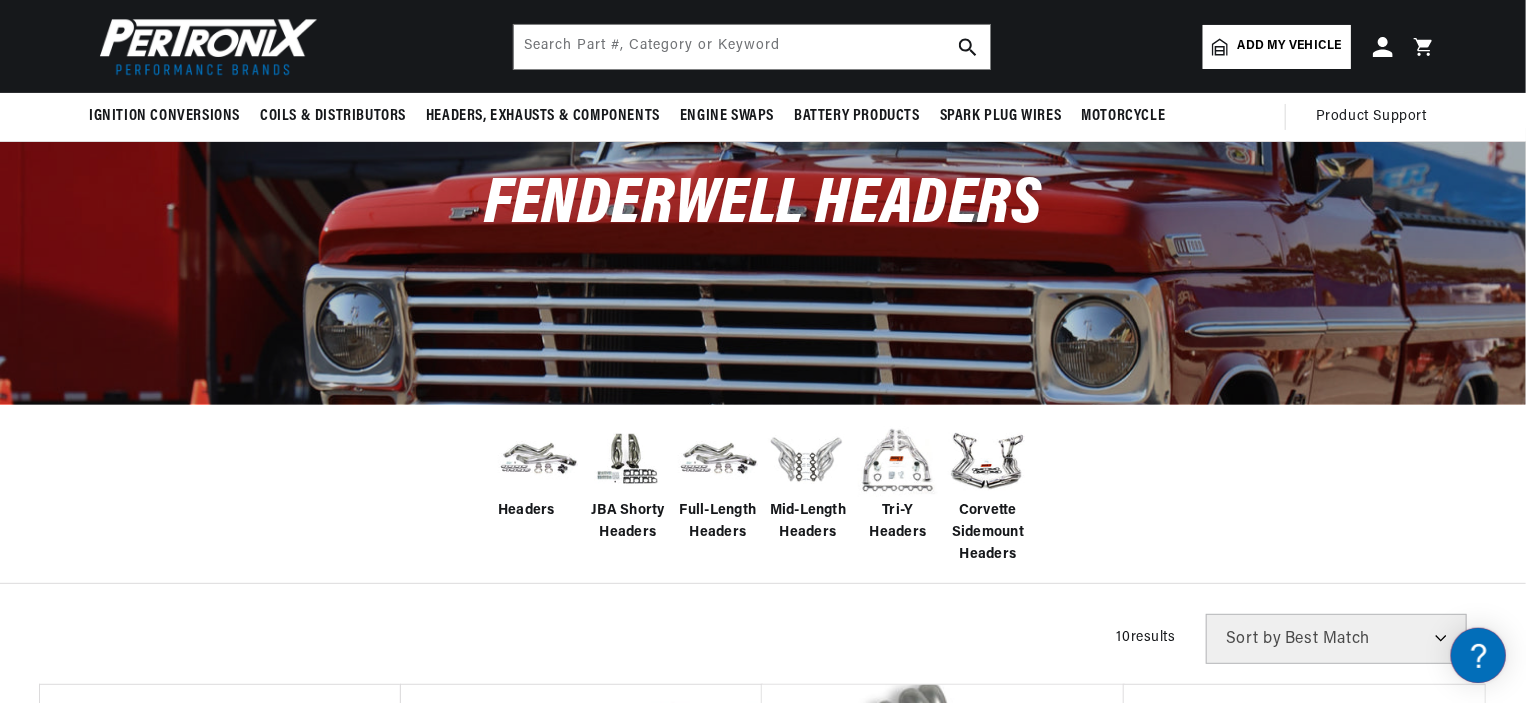 scroll, scrollTop: 0, scrollLeft: 0, axis: both 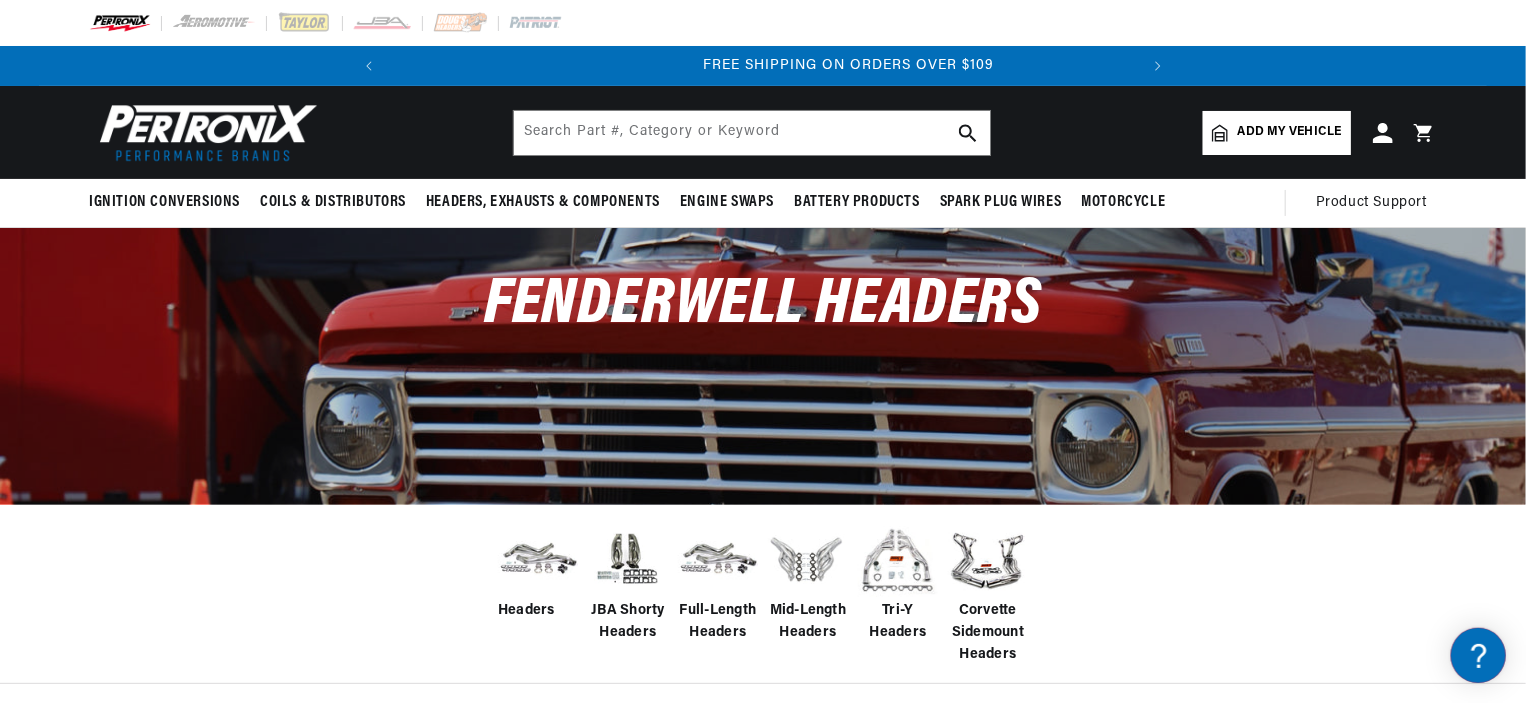 click on "Add my vehicle" at bounding box center (1290, 132) 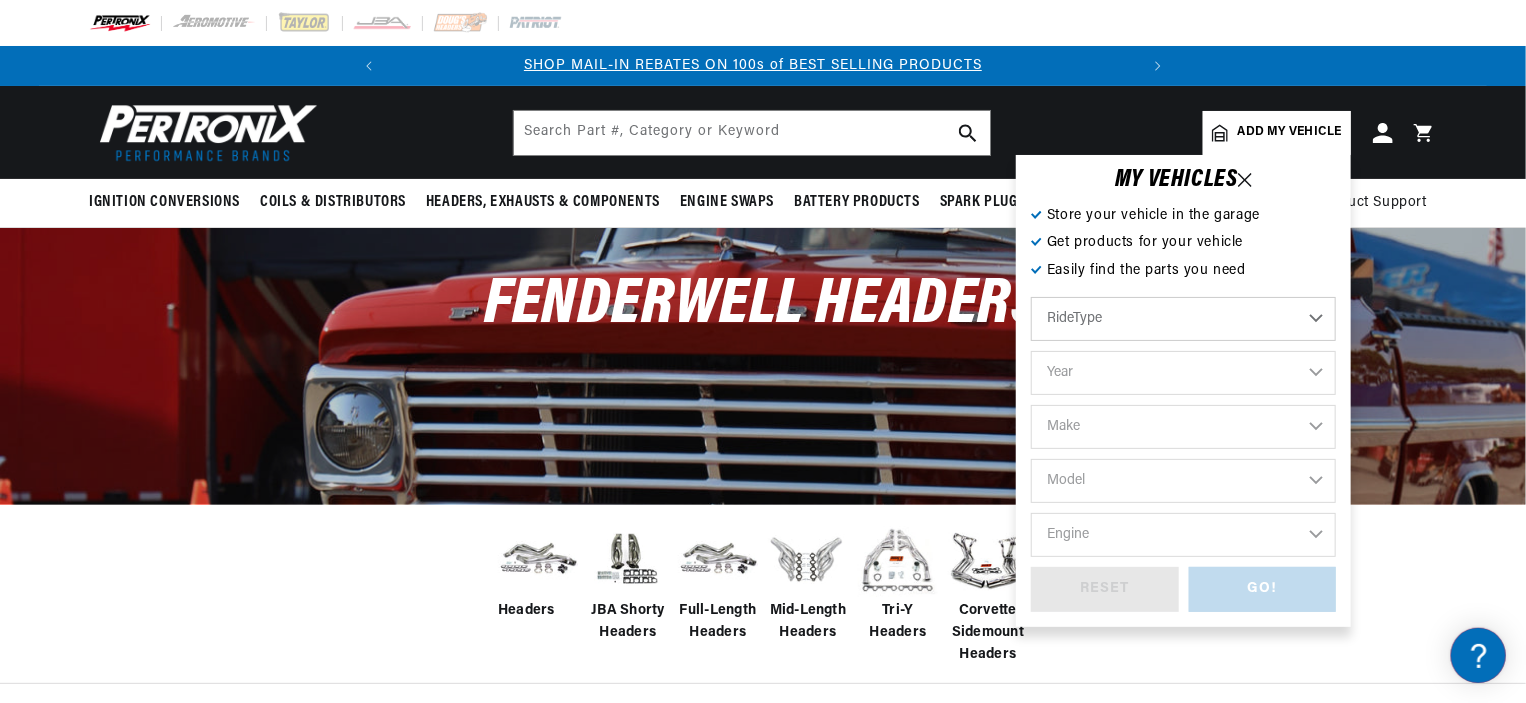 scroll, scrollTop: 0, scrollLeft: 0, axis: both 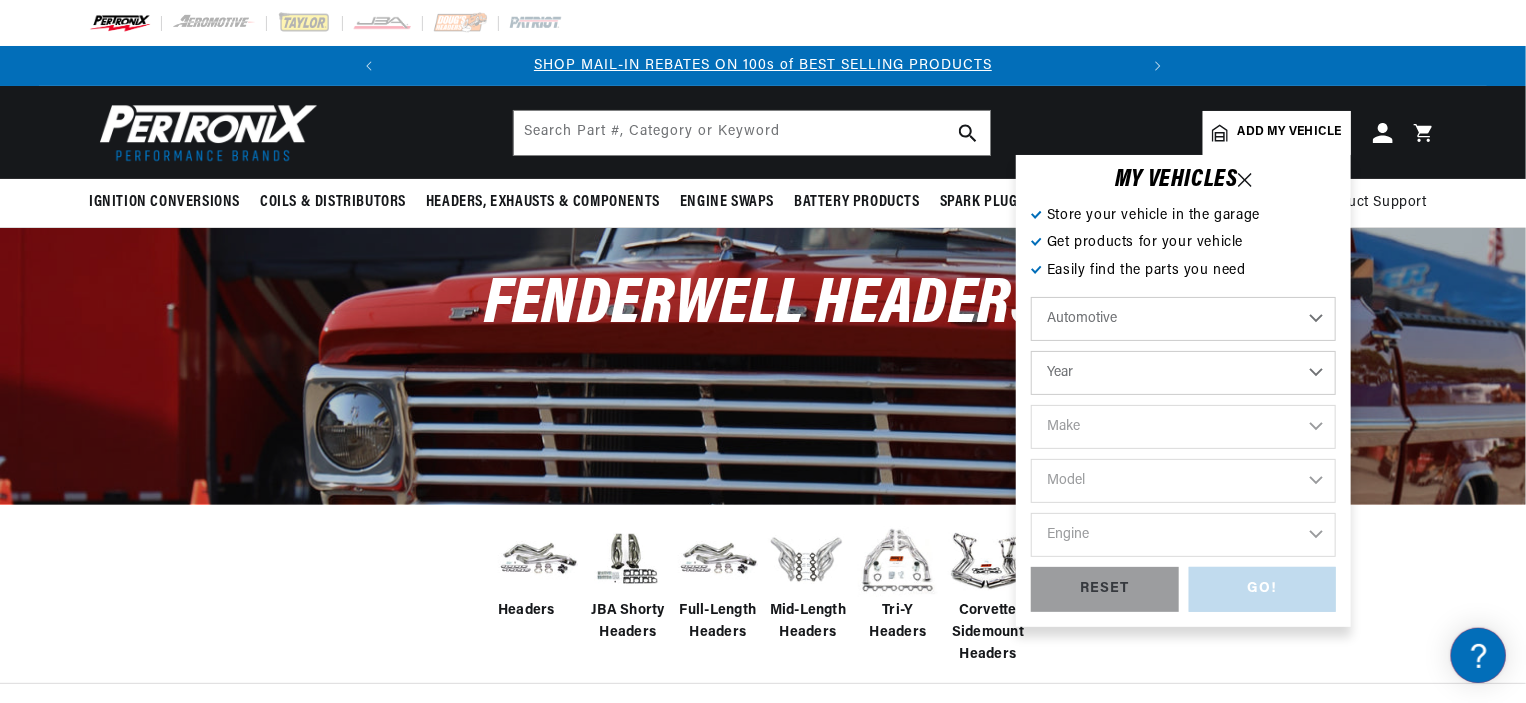 click on "Automotive
Agricultural
Industrial
Marine
Motorcycle" at bounding box center (1183, 319) 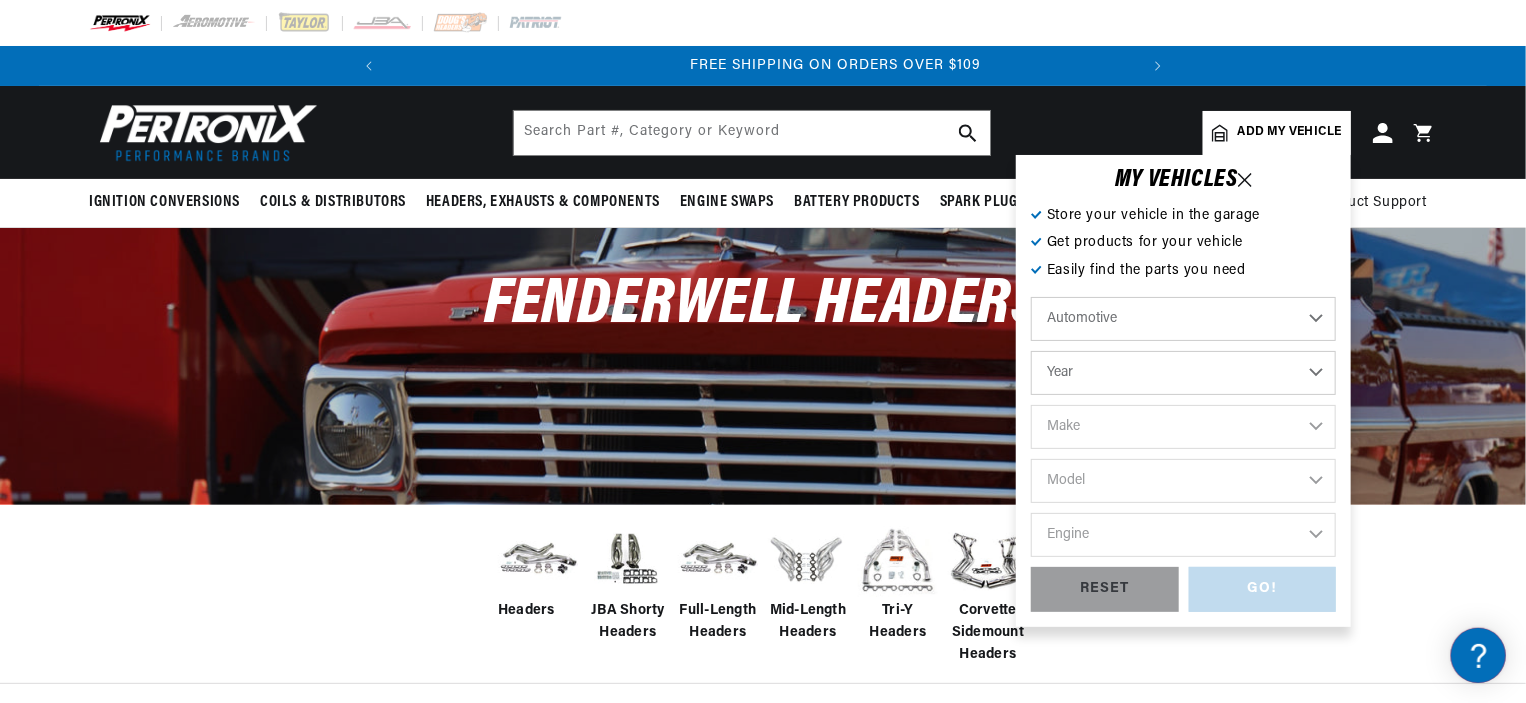 scroll, scrollTop: 0, scrollLeft: 746, axis: horizontal 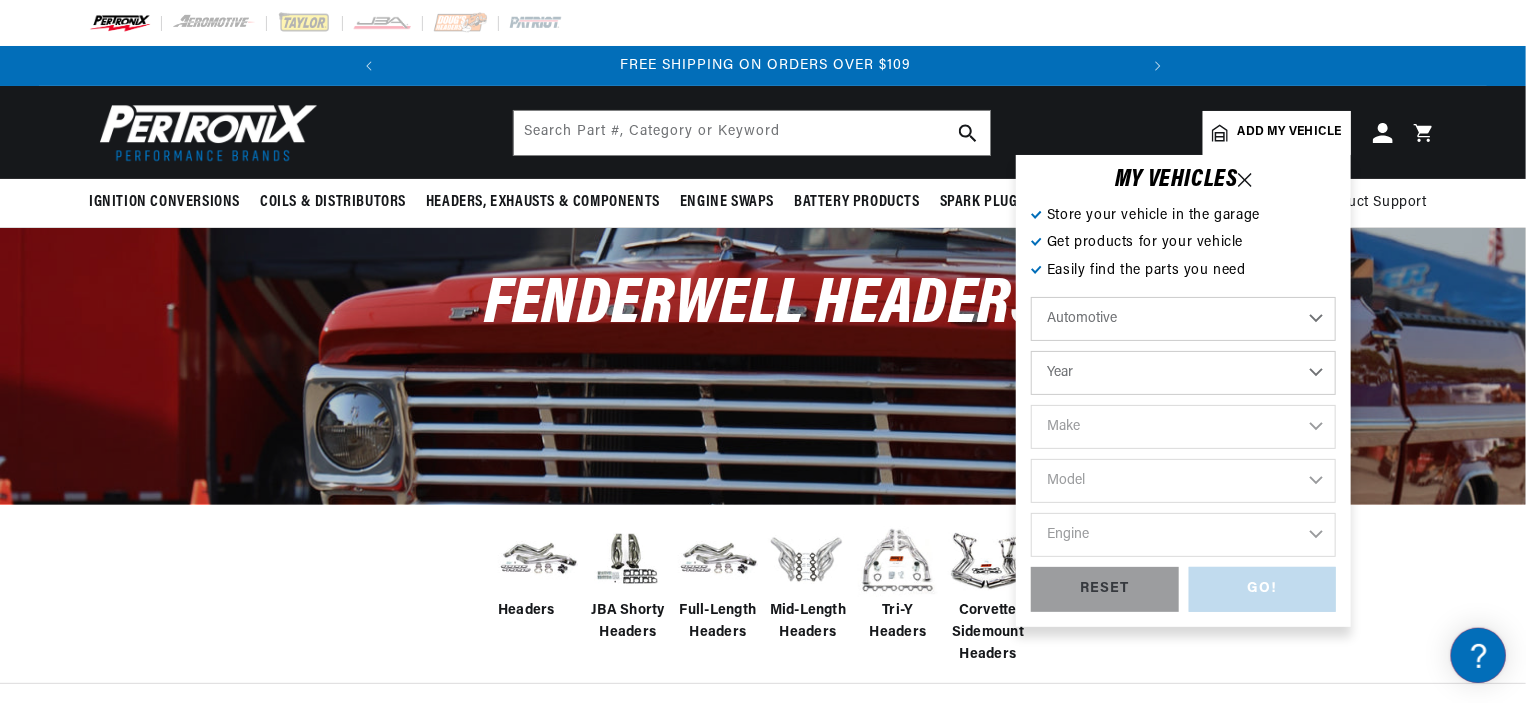 select on "1969" 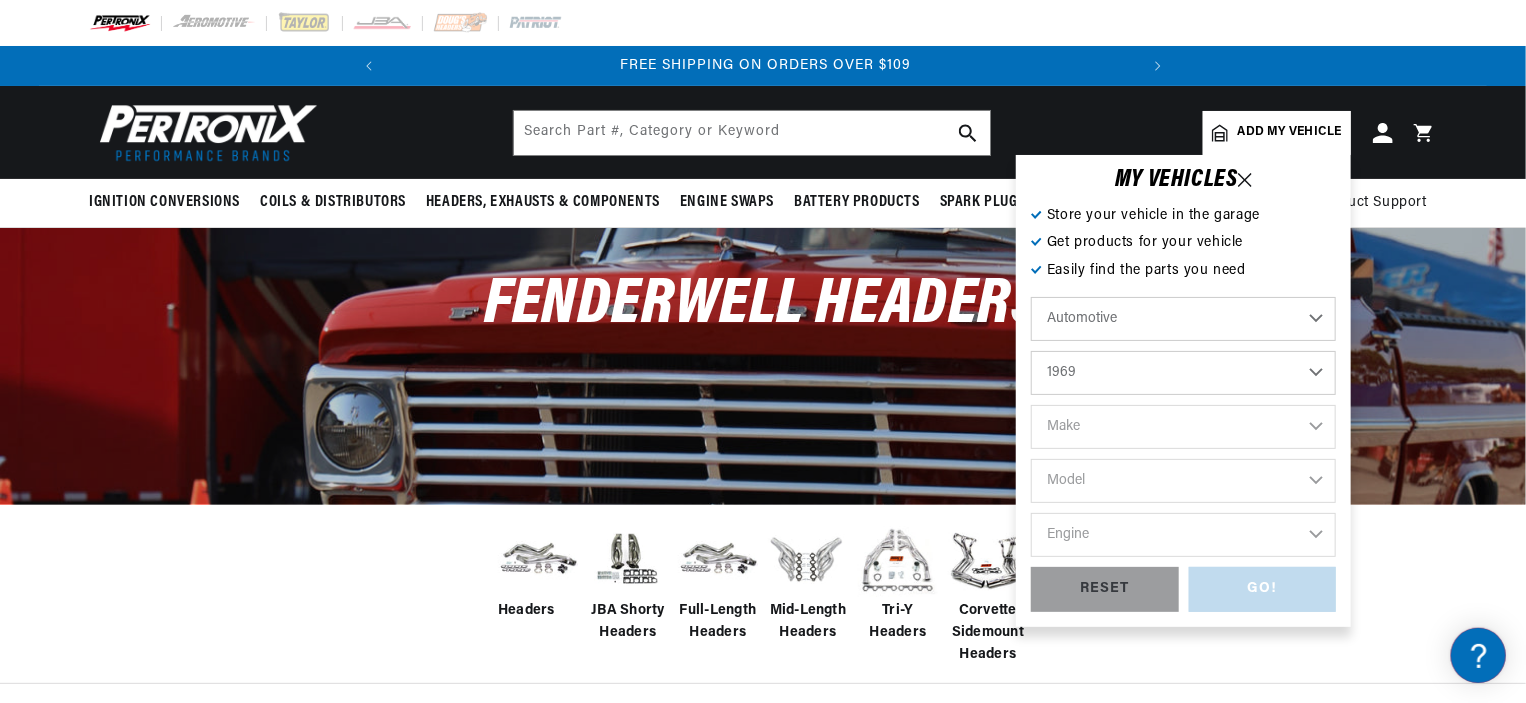 click on "Year
2022
2021
2020
2019
2018
2017
2016
2015
2014
2013
2012
2011
2010
2009
2008
2007
2006
2005
2004
2003
2002
2001
2000
1999
1998
1997
1996
1995
1994
1993
1992
1991
1990
1989
1988
1987
1986 1985" at bounding box center (1183, 373) 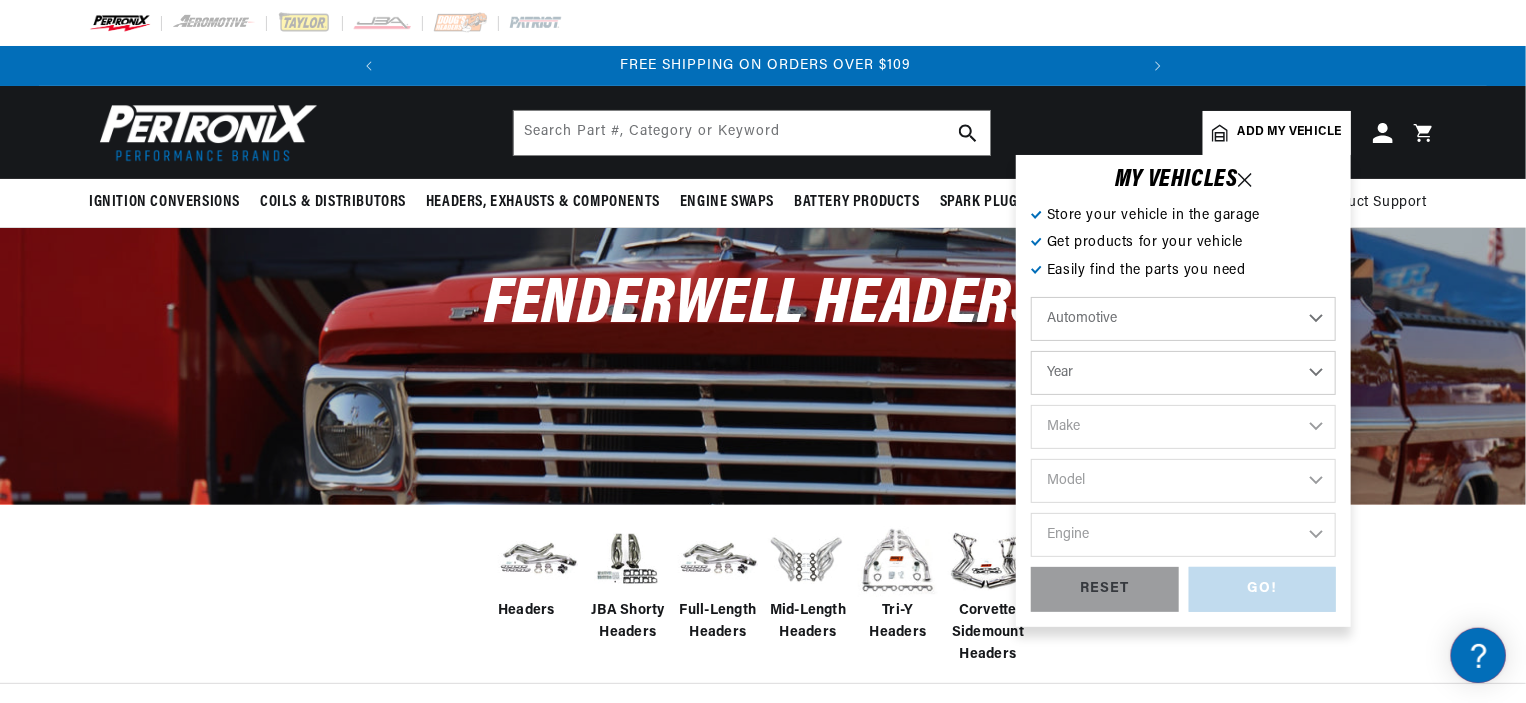 select on "1969" 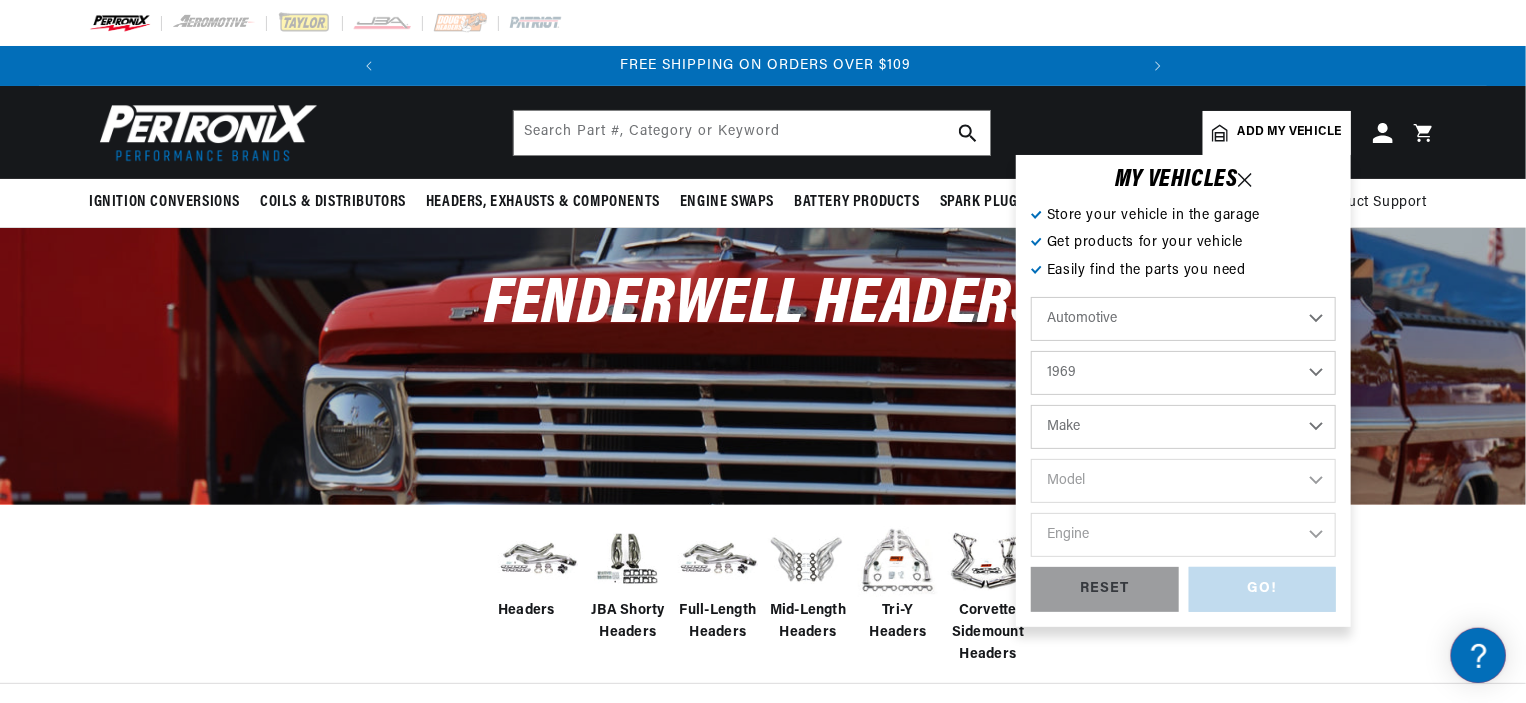 click on "Make
Alfa Romeo
American Motors
Aston Martin
Austin
Austin Healey
Avanti
BMW
Buick
Cadillac
Checker
Chevrolet
Chrysler
Citroen
Dodge
Ferrari
Fiat
Ford
Ford (Europe)
GMC
Honda
IHC Truck
International
Jaguar
Jeep
Lamborghini
Lancia
Lincoln
Lotus
Maserati
Mercedes-Benz
Mercury
MG
Morris" at bounding box center (1183, 427) 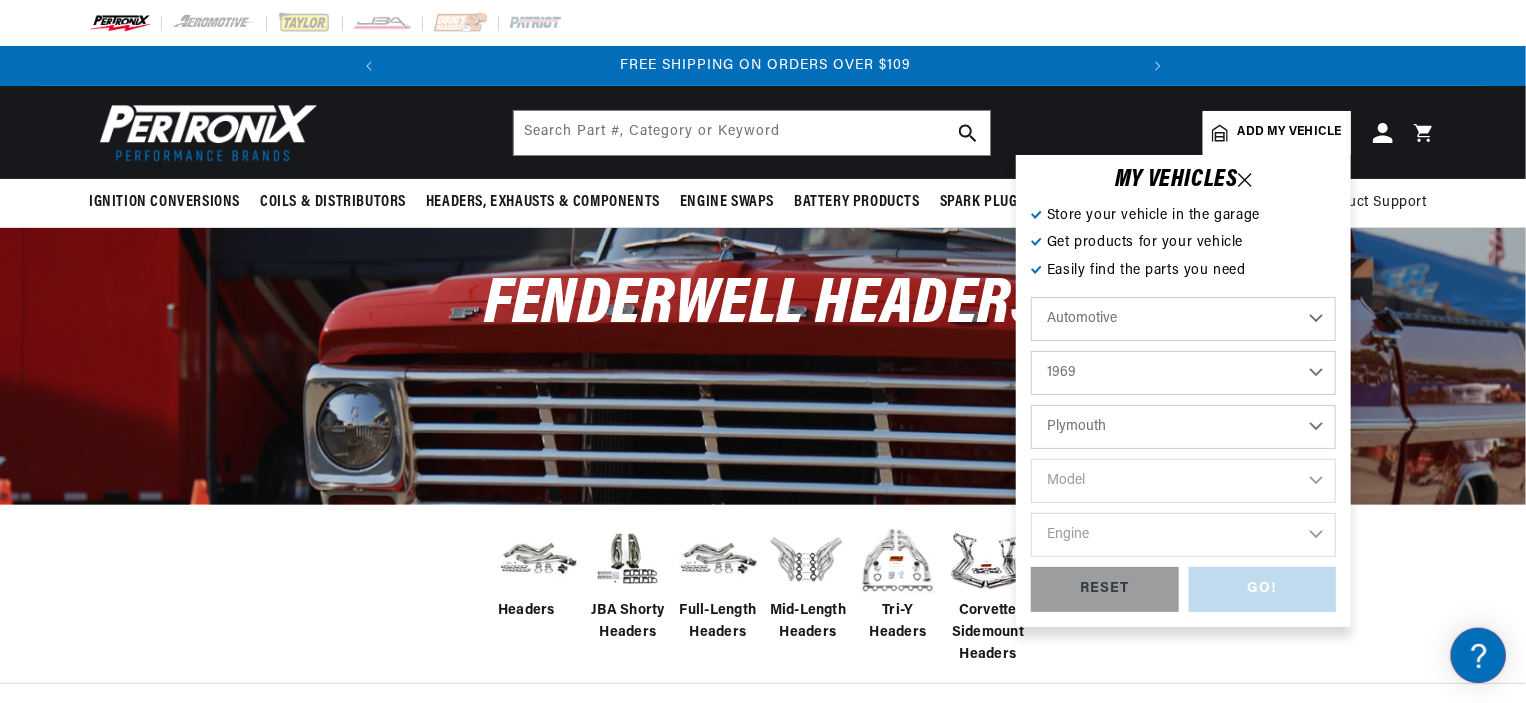 click on "Make
Alfa Romeo
American Motors
Aston Martin
Austin
Austin Healey
Avanti
BMW
Buick
Cadillac
Checker
Chevrolet
Chrysler
Citroen
Dodge
Ferrari
Fiat
Ford
Ford (Europe)
GMC
Honda
IHC Truck
International
Jaguar
Jeep
Lamborghini
Lancia
Lincoln
Lotus
Maserati
Mercedes-Benz
Mercury
MG
Morris" at bounding box center (1183, 427) 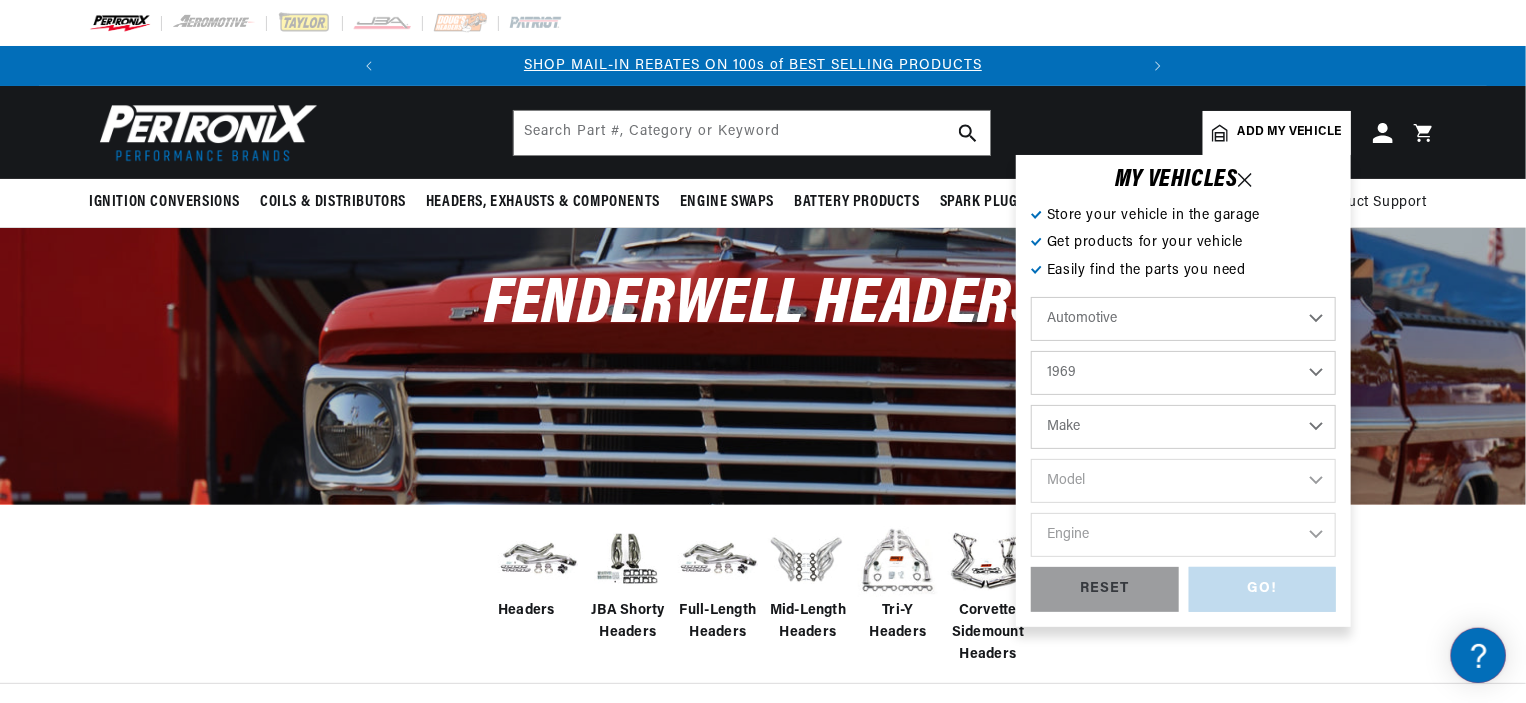 scroll, scrollTop: 0, scrollLeft: 0, axis: both 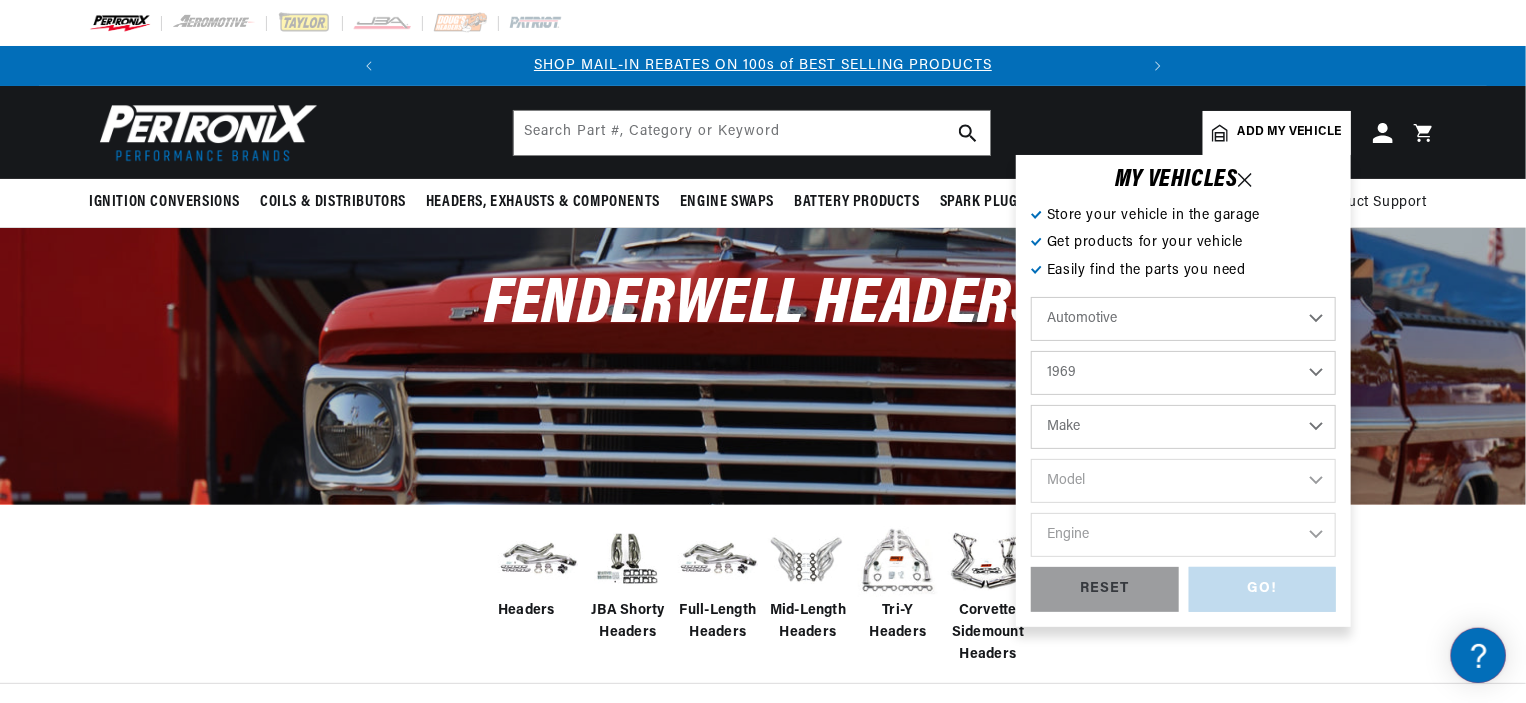 click on "Make
Alfa Romeo
American Motors
Aston Martin
Austin
Austin Healey
Avanti
BMW
Buick
Cadillac
Checker
Chevrolet
Chrysler
Citroen
Dodge
Ferrari
Fiat
Ford
Ford (Europe)
GMC
Honda
IHC Truck
International
Jaguar
Jeep
Lamborghini
Lancia
Lincoln
Lotus
Maserati
Mercedes-Benz
Mercury
MG
Morris" at bounding box center [1183, 427] 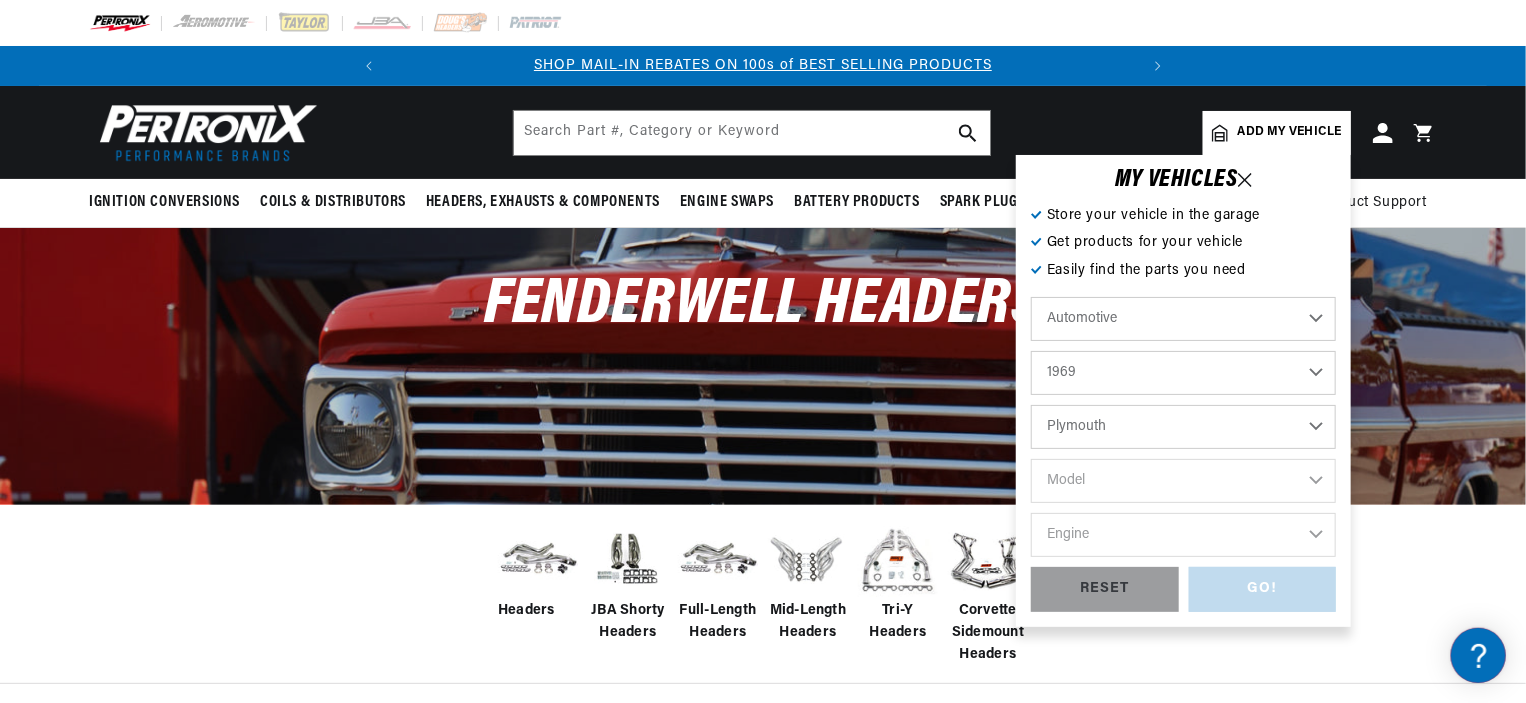 click on "Make
Alfa Romeo
American Motors
Aston Martin
Austin
Austin Healey
Avanti
BMW
Buick
Cadillac
Checker
Chevrolet
Chrysler
Citroen
Dodge
Ferrari
Fiat
Ford
Ford (Europe)
GMC
Honda
IHC Truck
International
Jaguar
Jeep
Lamborghini
Lancia
Lincoln
Lotus
Maserati
Mercedes-Benz
Mercury
MG
Morris" at bounding box center (1183, 427) 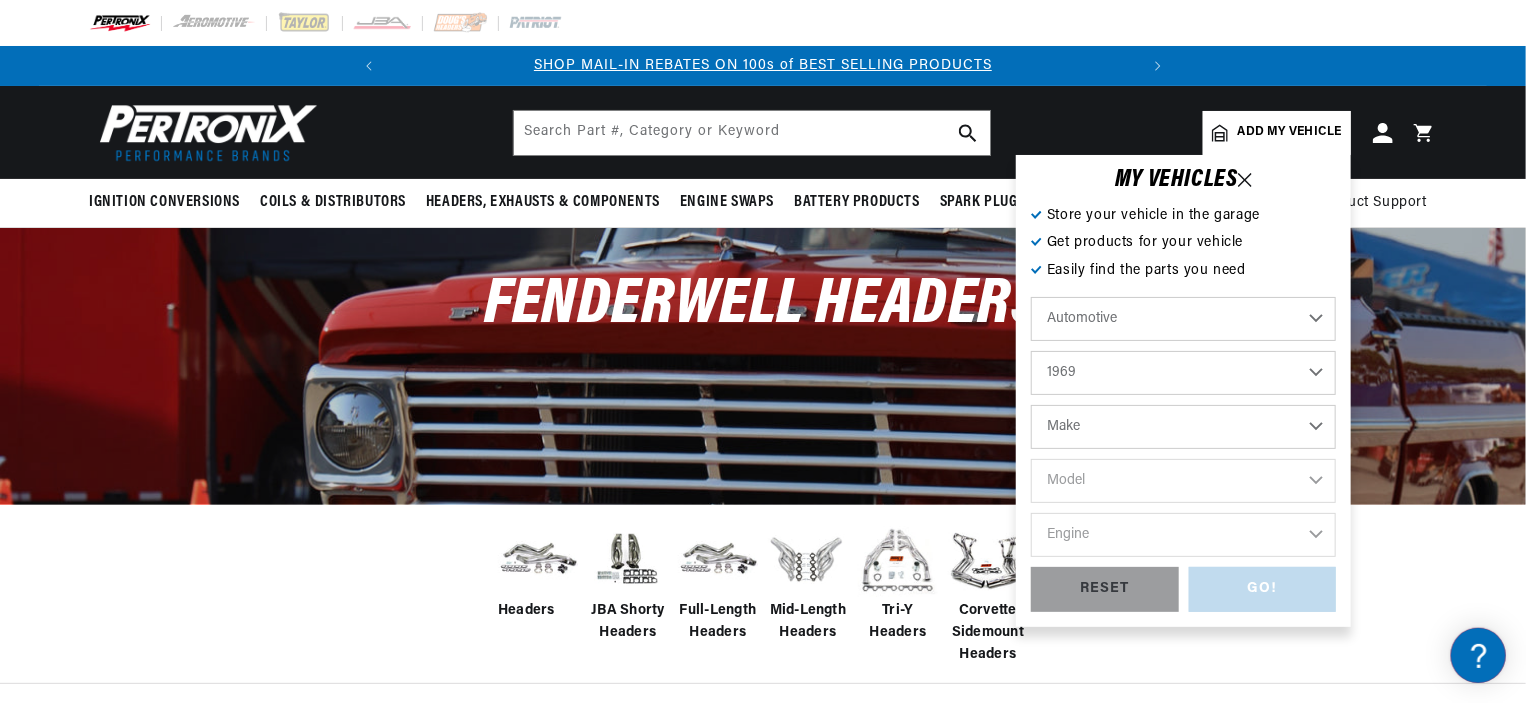 select on "Plymouth" 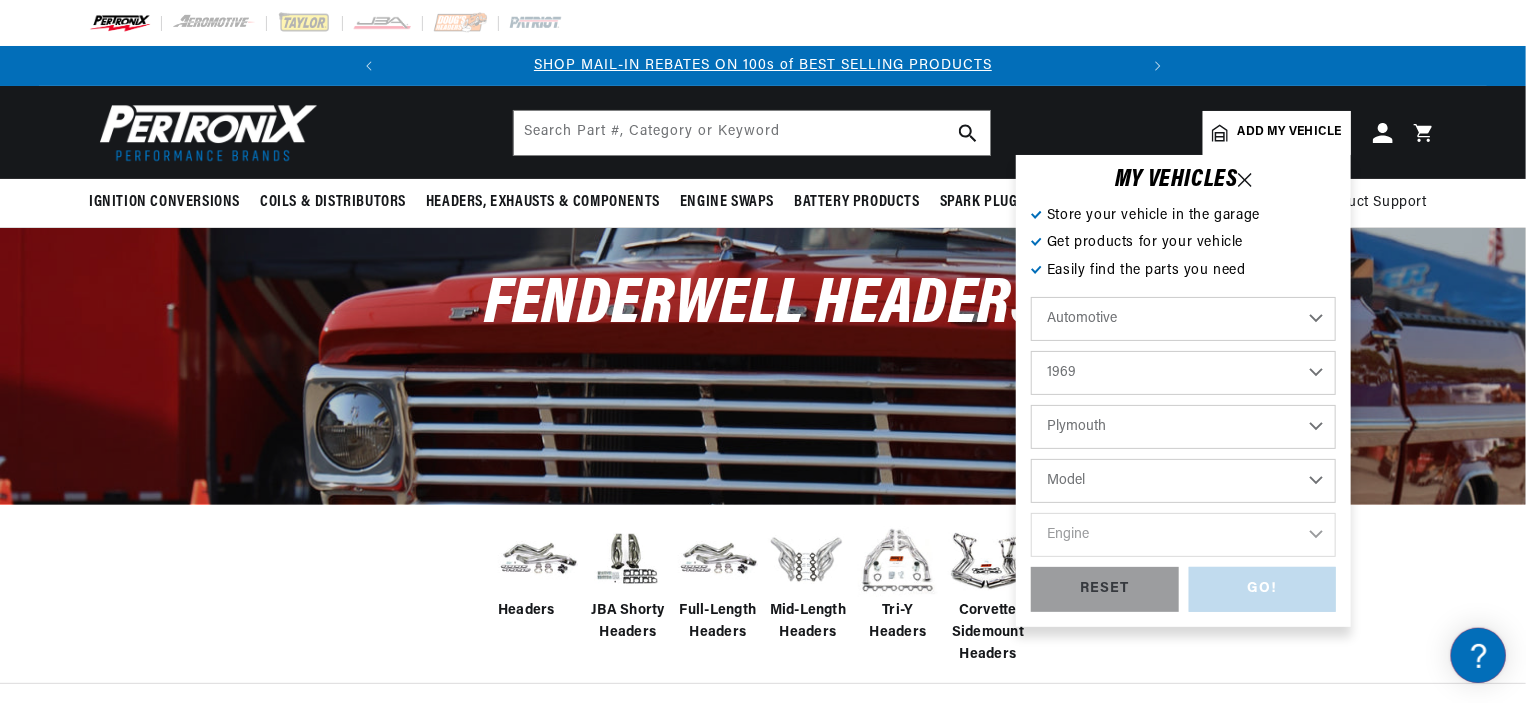click on "Model
Barracuda
Belvedere
Fury
Fury I
Fury II
Fury III
GTX
Road Runner
Satellite
Valiant" at bounding box center (1183, 481) 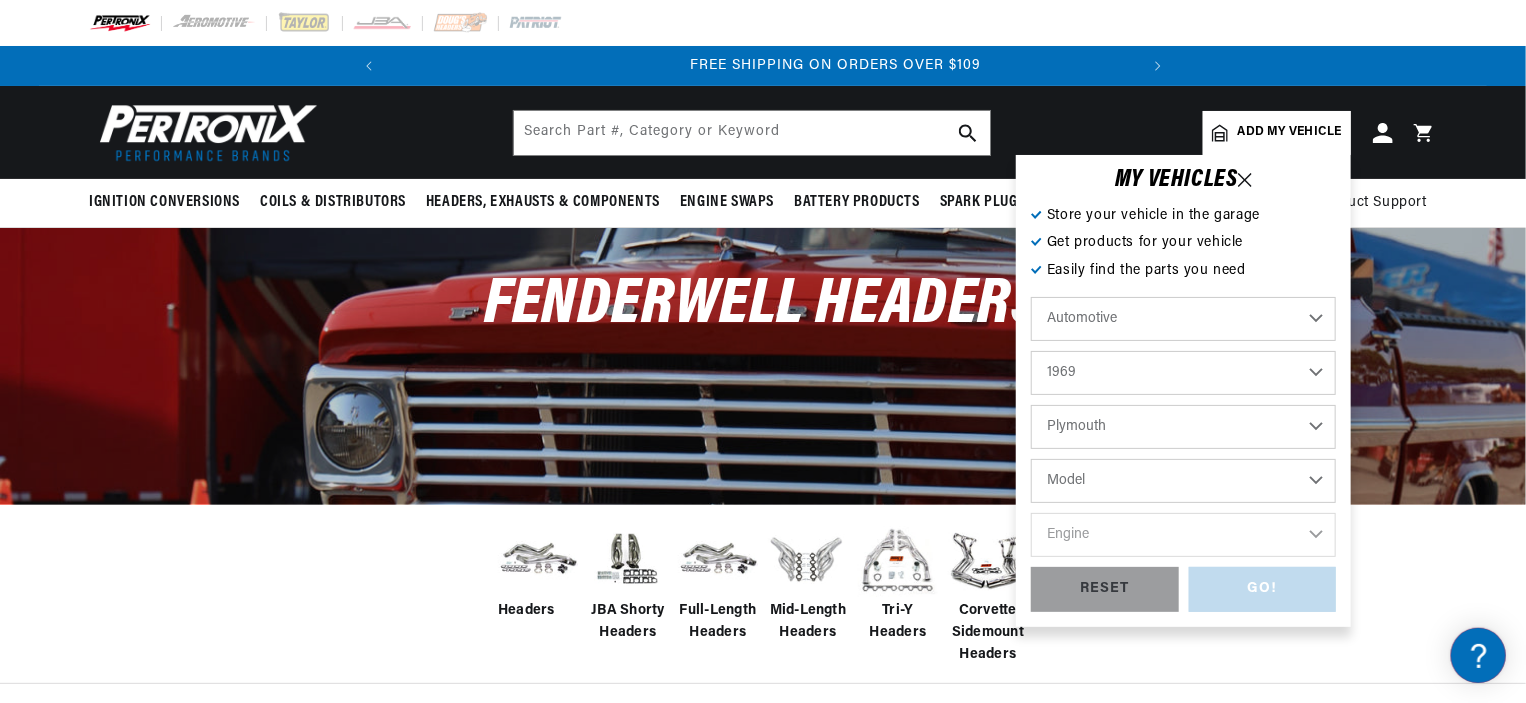 scroll, scrollTop: 0, scrollLeft: 746, axis: horizontal 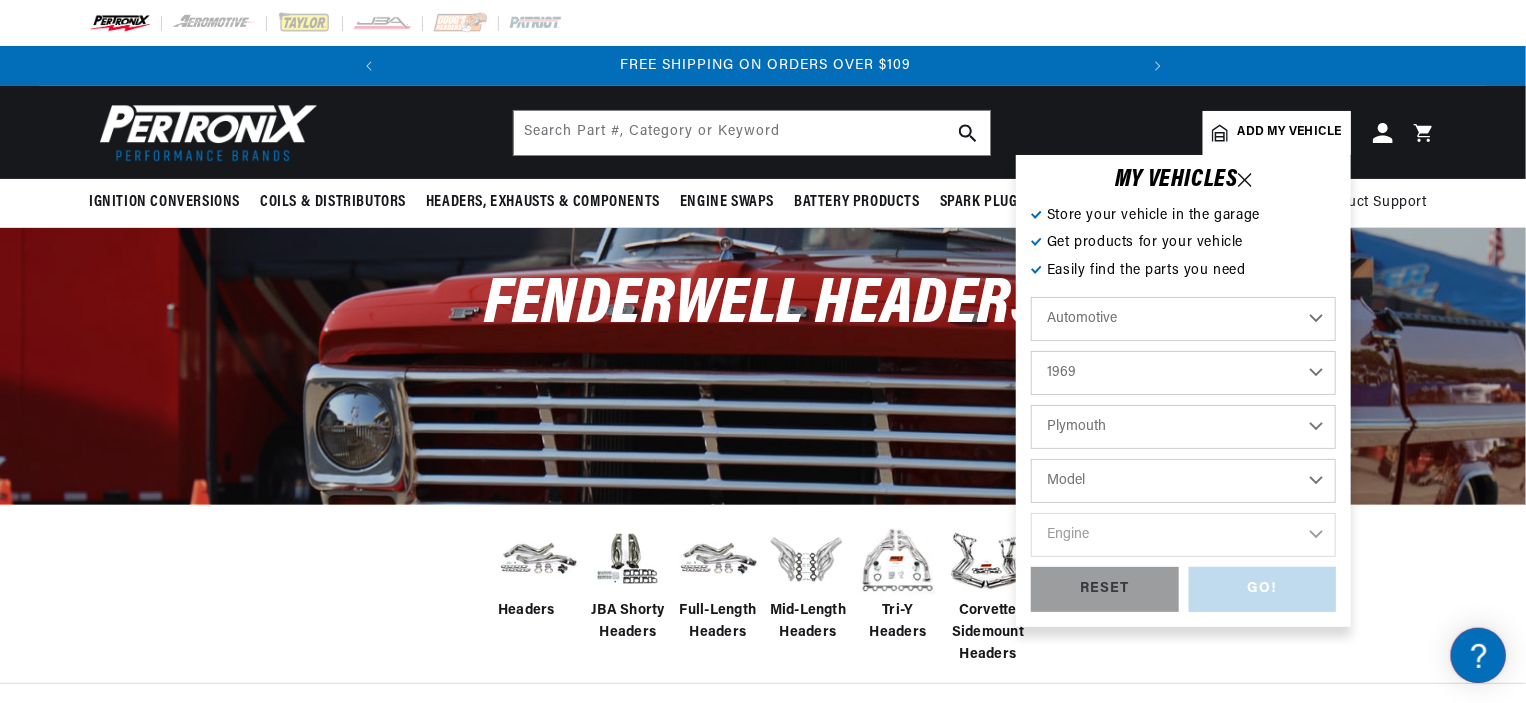 select on "Barracuda" 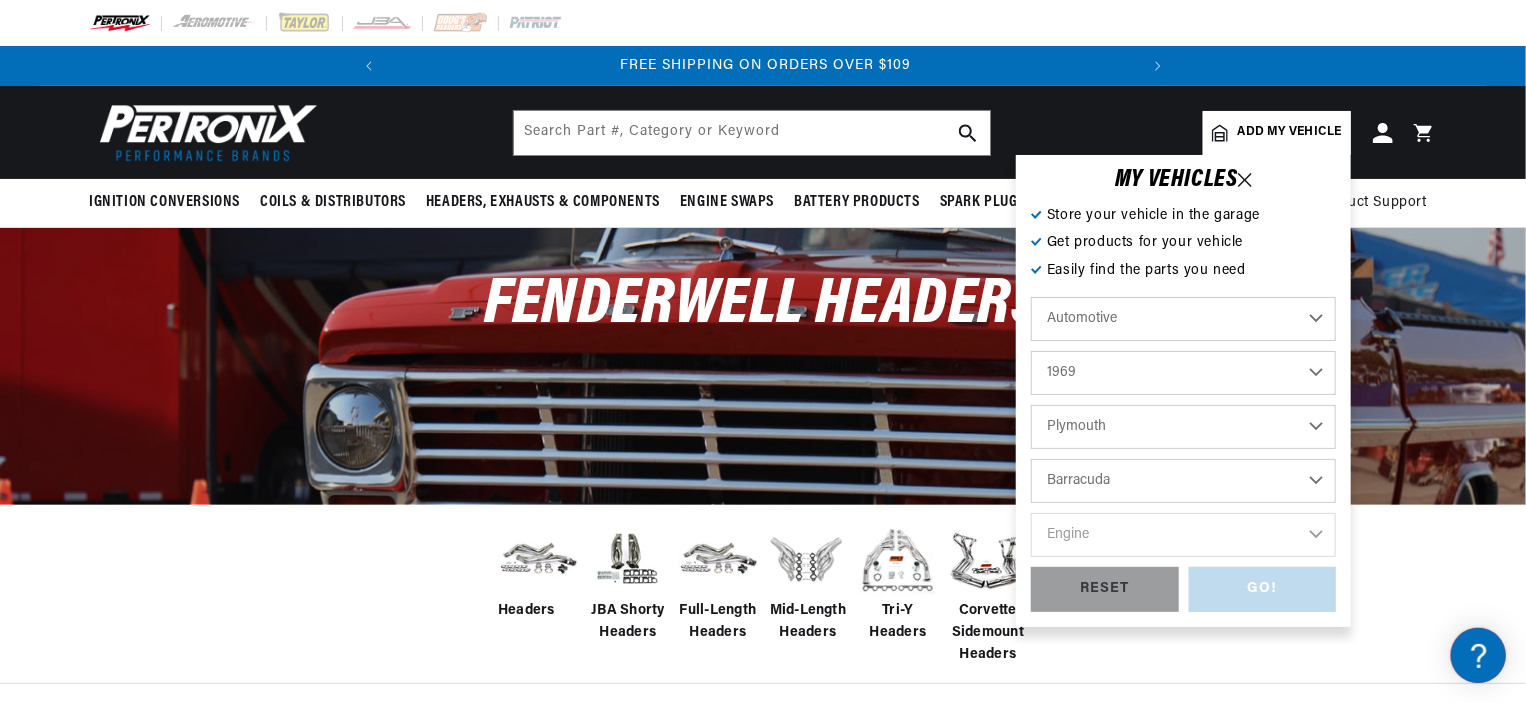 click on "Model
Barracuda
Belvedere
Fury
Fury I
Fury II
Fury III
GTX
Road Runner
Satellite
Valiant" at bounding box center (1183, 481) 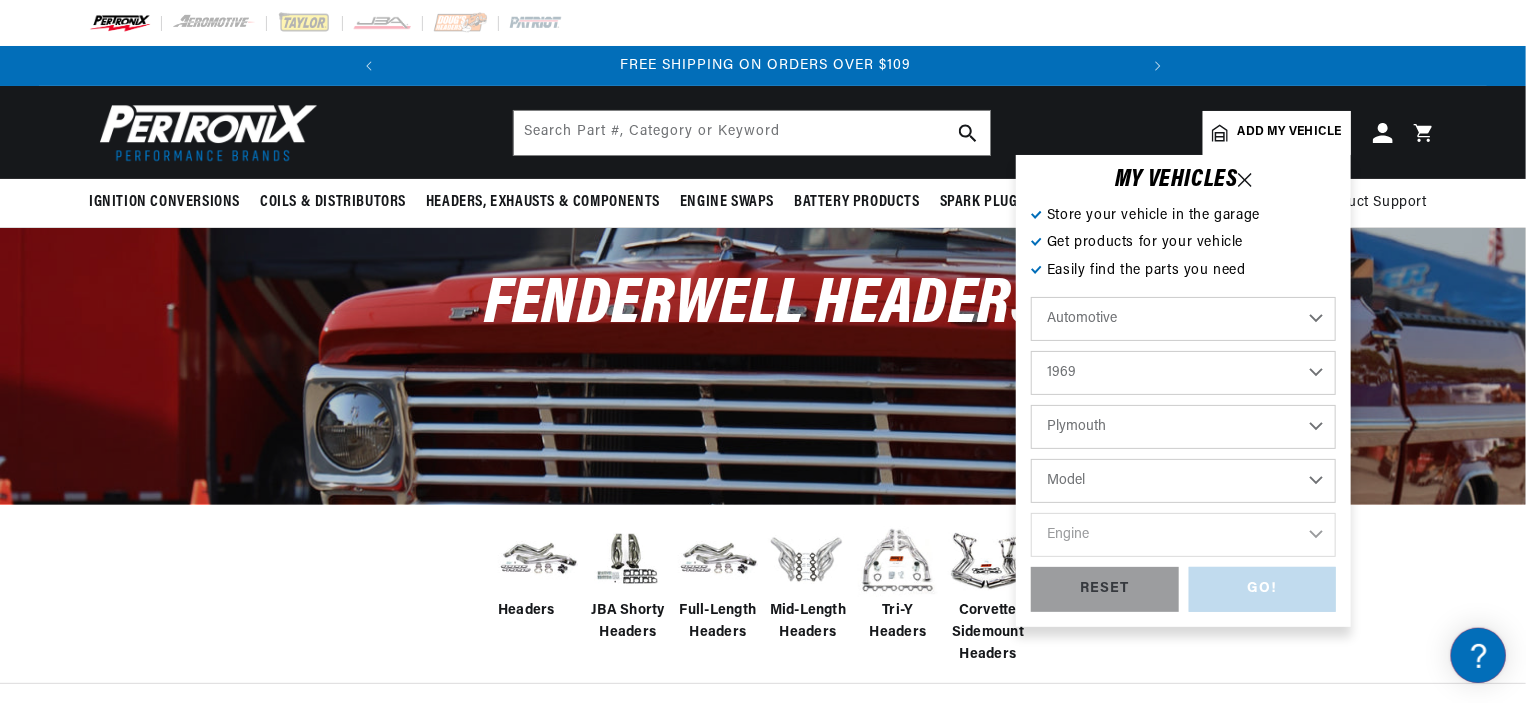 click on "Model
Barracuda
Belvedere
Fury
Fury I
Fury II
Fury III
GTX
Road Runner
Satellite
Valiant" at bounding box center (1183, 481) 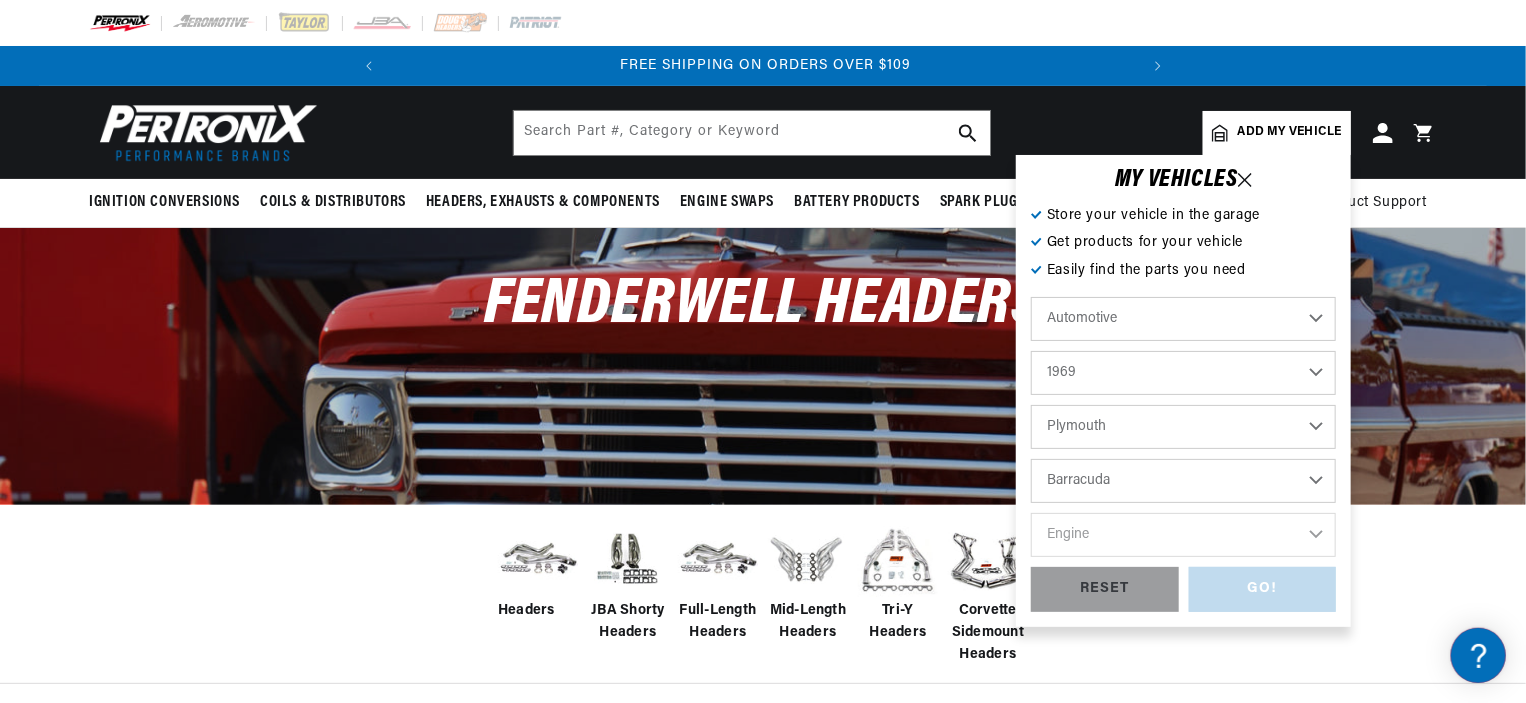 click on "Model
Barracuda
Belvedere
Fury
Fury I
Fury II
Fury III
GTX
Road Runner
Satellite
Valiant" at bounding box center [1183, 481] 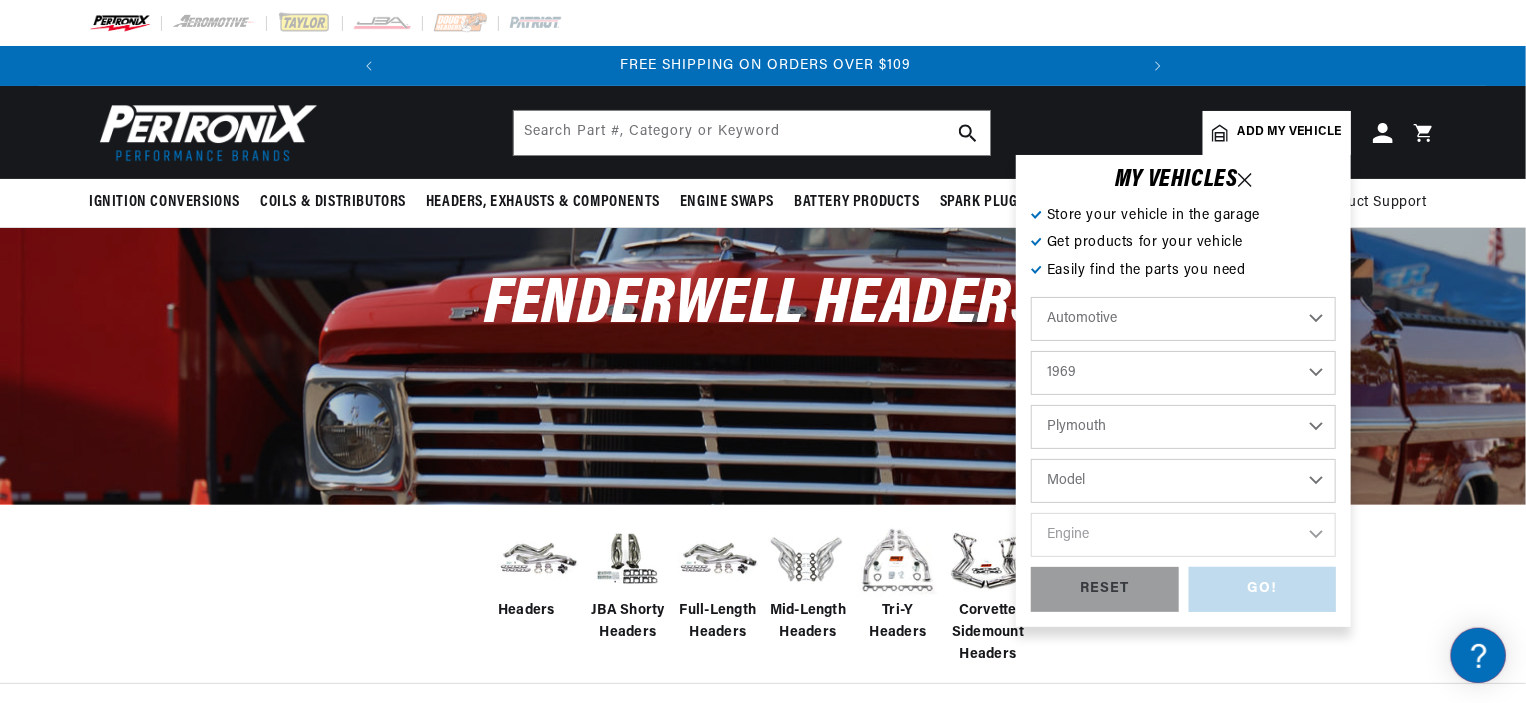 select on "Barracuda" 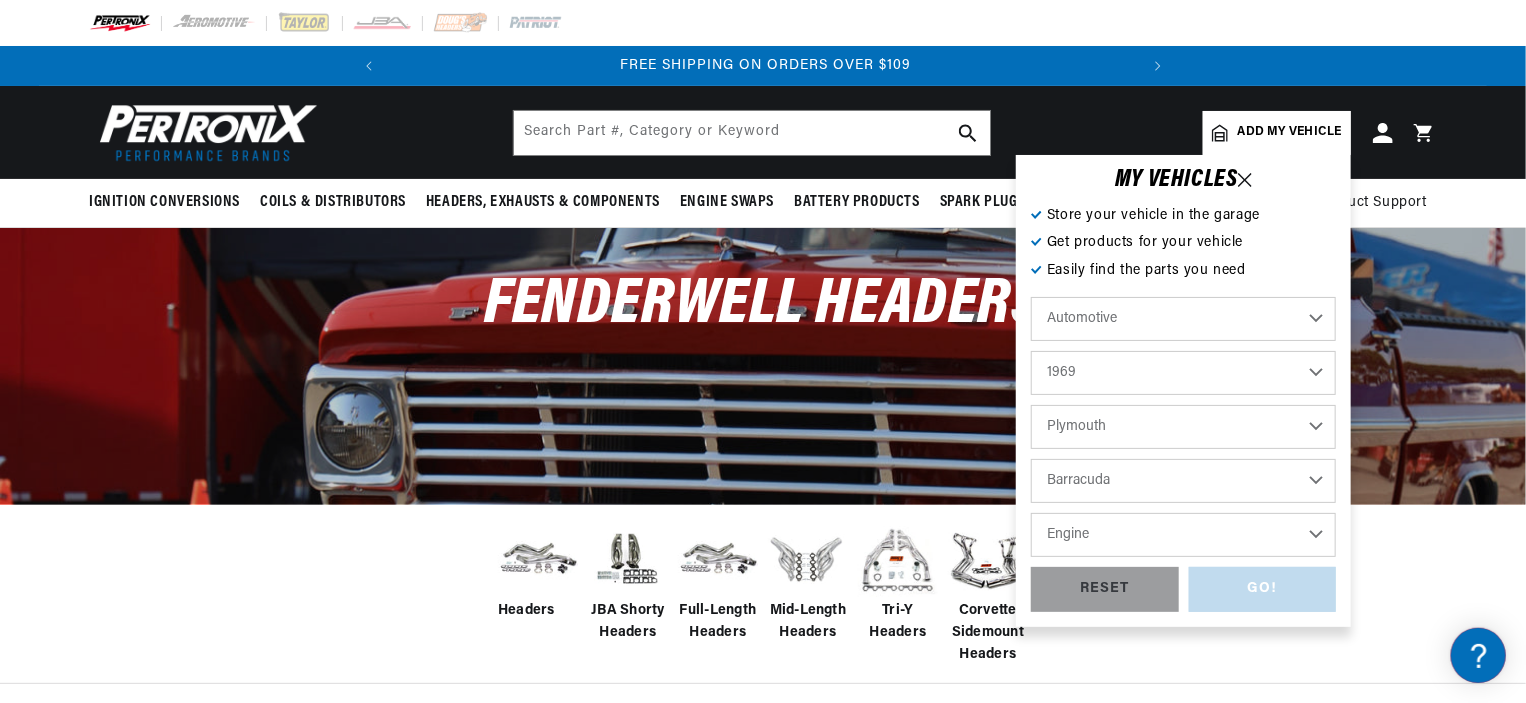 click on "Engine
5.9L
225cid / 3.7L
273cid / 4.5L
318cid / 5.2L
340cid / 5.6L
383cid / 6.3L
426cid / 7.0L
440cid / 7.2L" at bounding box center [1183, 535] 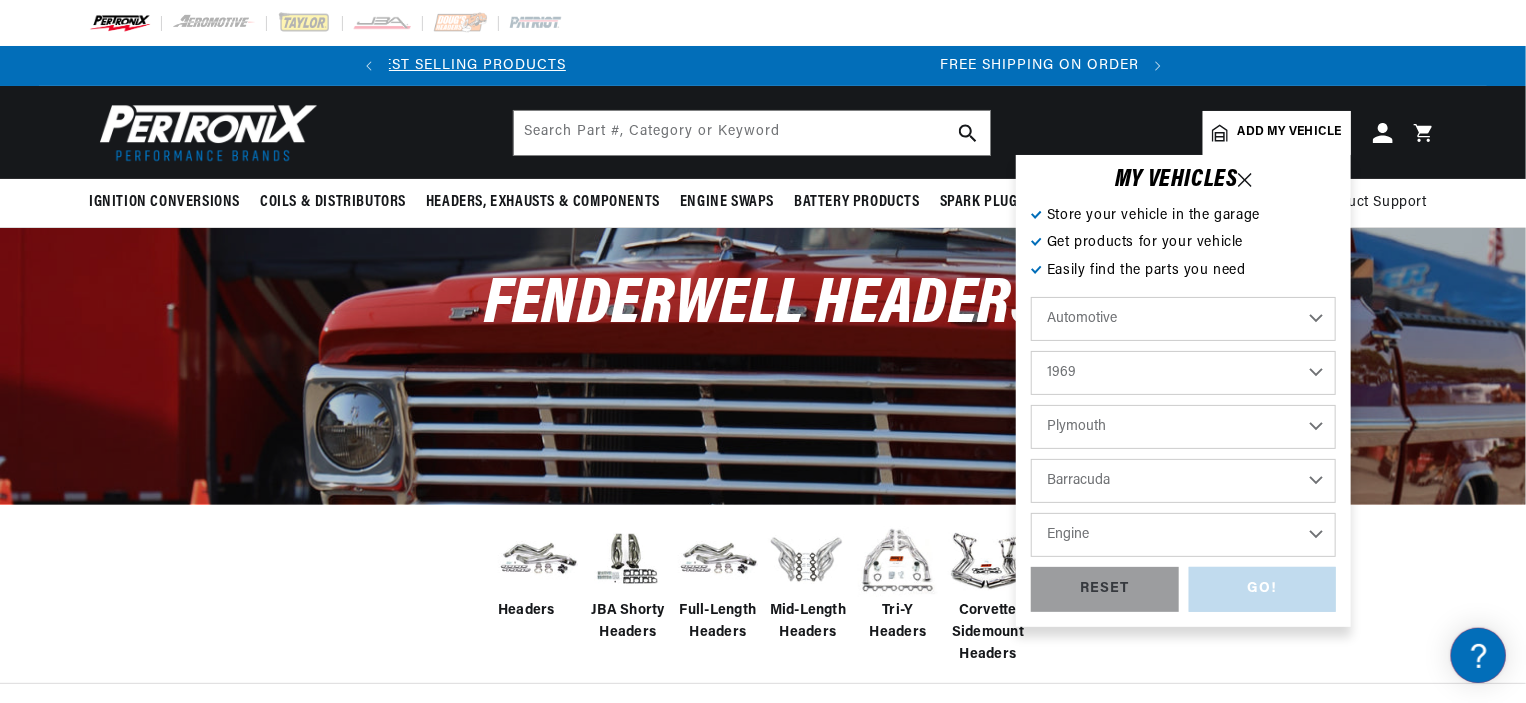 scroll, scrollTop: 0, scrollLeft: 9, axis: horizontal 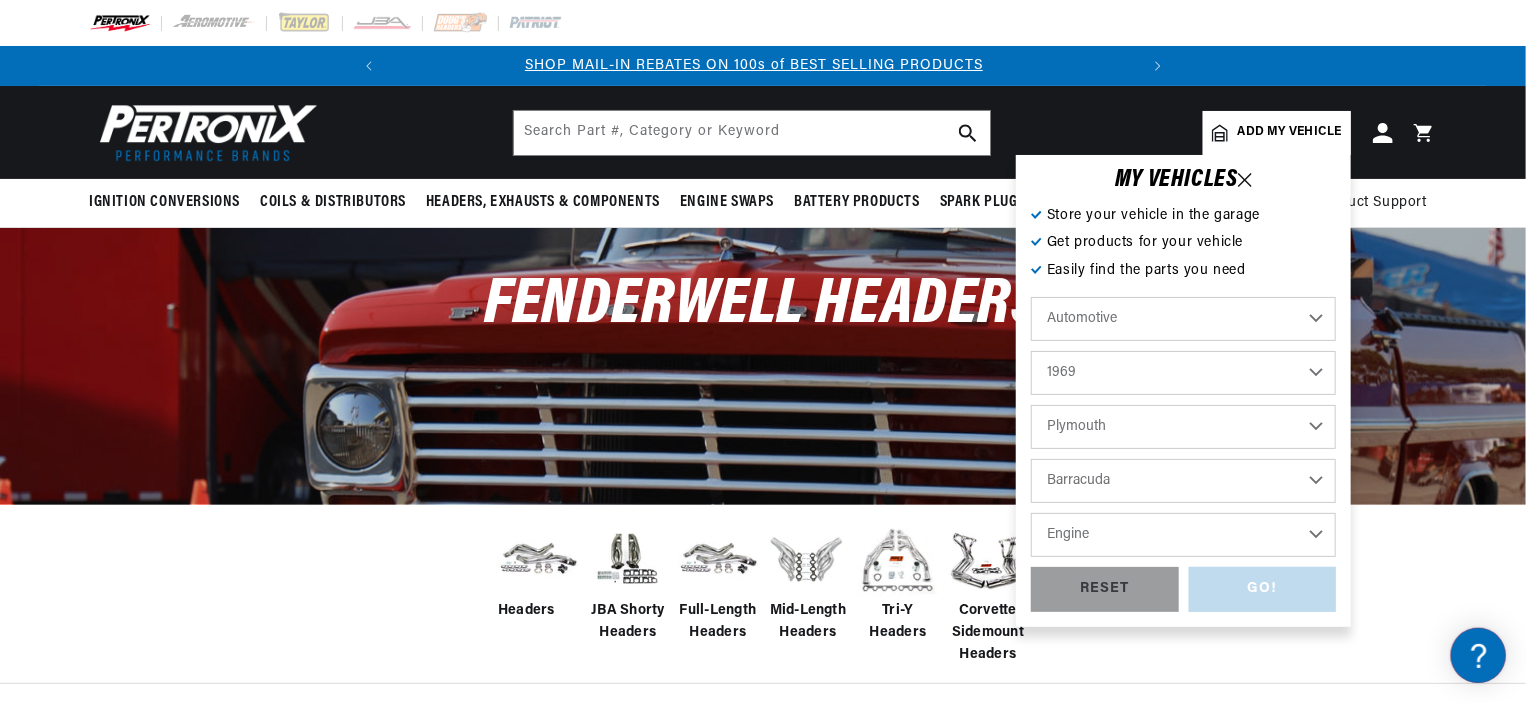 select on "440cid-7.2L" 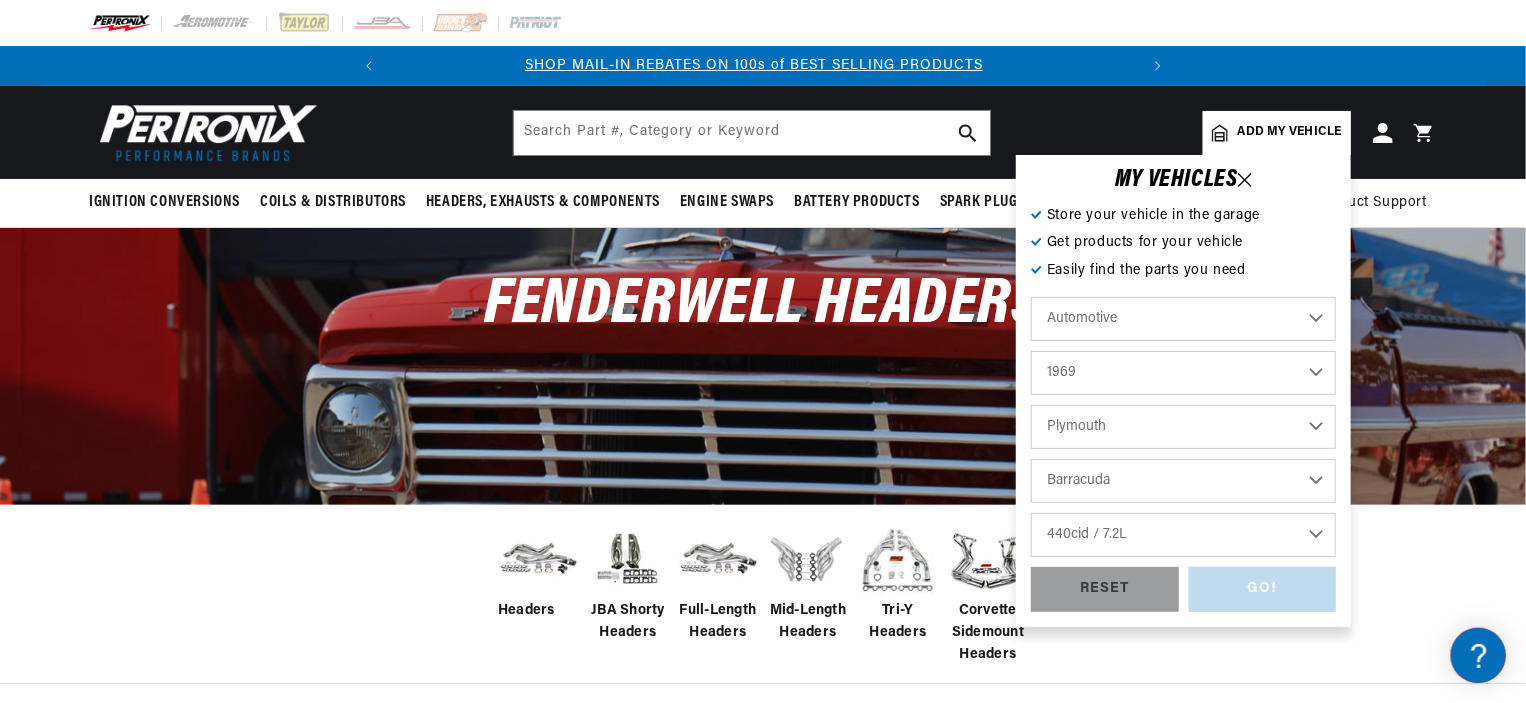 click on "Engine
5.9L
225cid / 3.7L
273cid / 4.5L
318cid / 5.2L
340cid / 5.6L
383cid / 6.3L
426cid / 7.0L
440cid / 7.2L" at bounding box center (1183, 535) 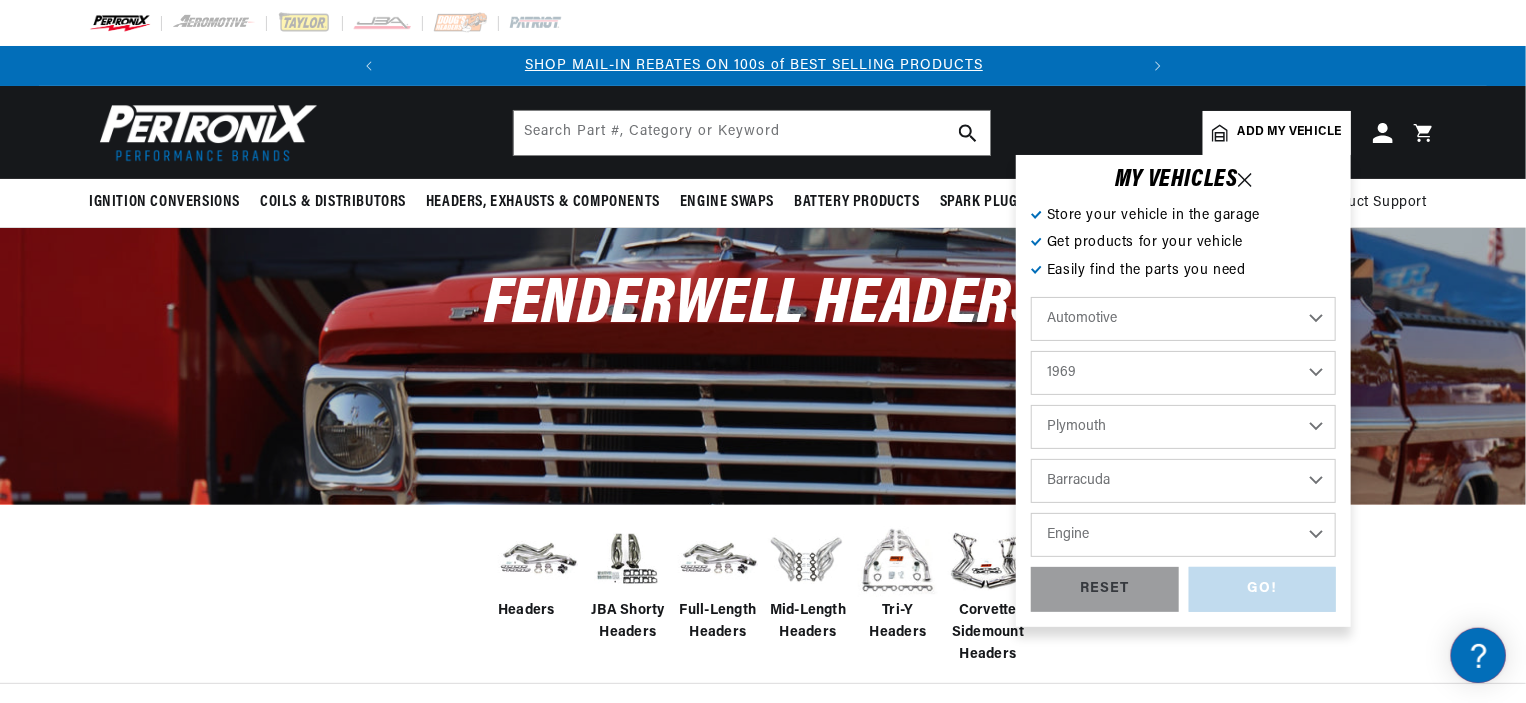 scroll, scrollTop: 0, scrollLeft: 0, axis: both 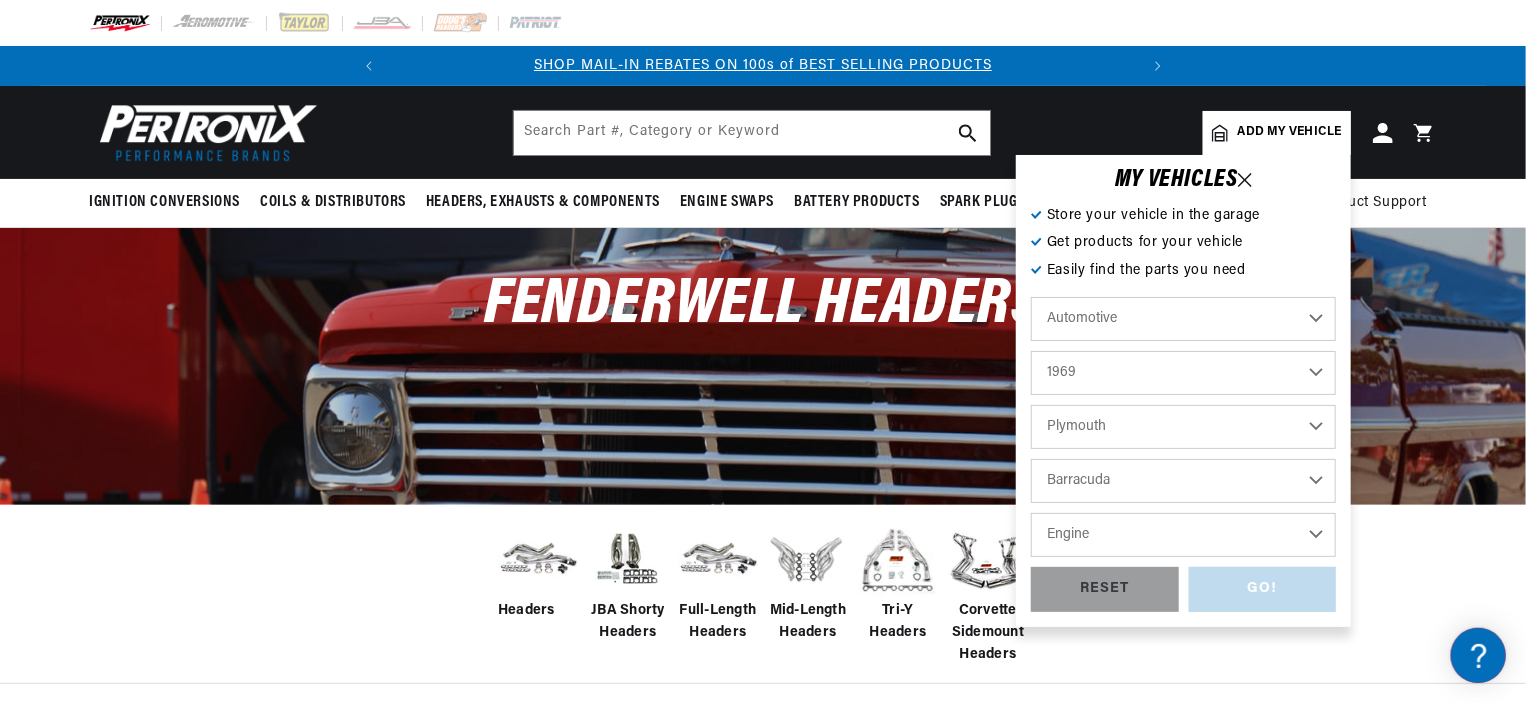 click on "Engine
5.9L
225cid / 3.7L
273cid / 4.5L
318cid / 5.2L
340cid / 5.6L
383cid / 6.3L
426cid / 7.0L
440cid / 7.2L" at bounding box center (1183, 535) 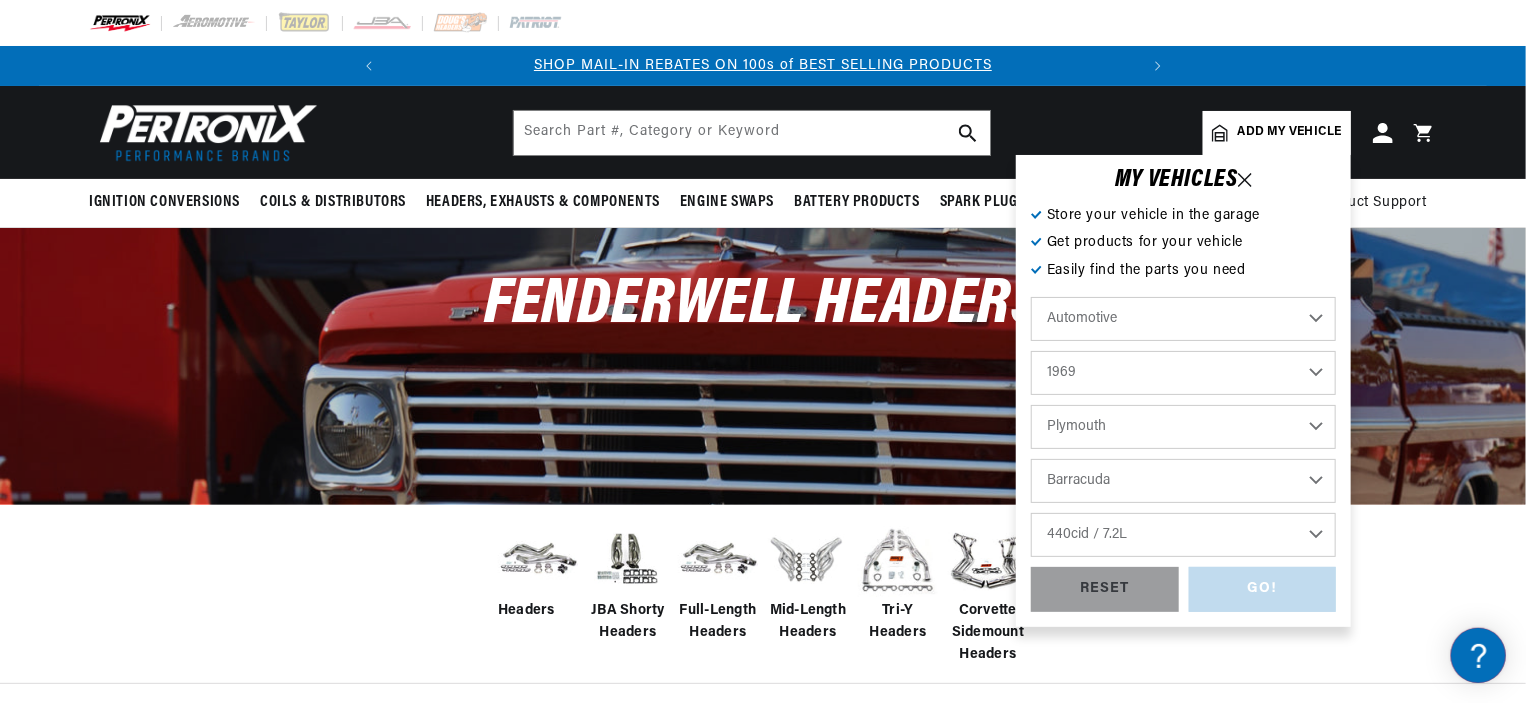 click on "Engine
5.9L
225cid / 3.7L
273cid / 4.5L
318cid / 5.2L
340cid / 5.6L
383cid / 6.3L
426cid / 7.0L
440cid / 7.2L" at bounding box center (1183, 535) 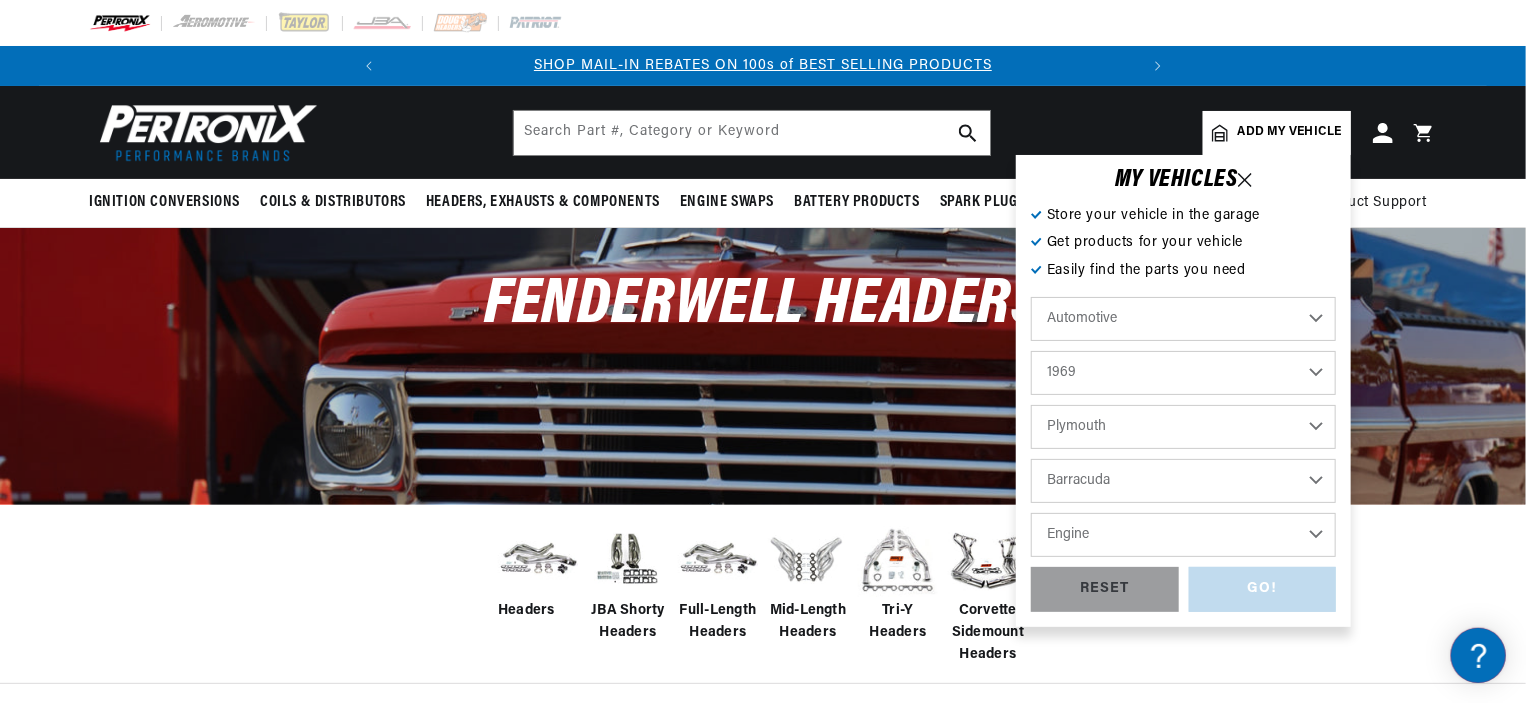 click on "Engine
5.9L
225cid / 3.7L
273cid / 4.5L
318cid / 5.2L
340cid / 5.6L
383cid / 6.3L
426cid / 7.0L
440cid / 7.2L" at bounding box center (1183, 535) 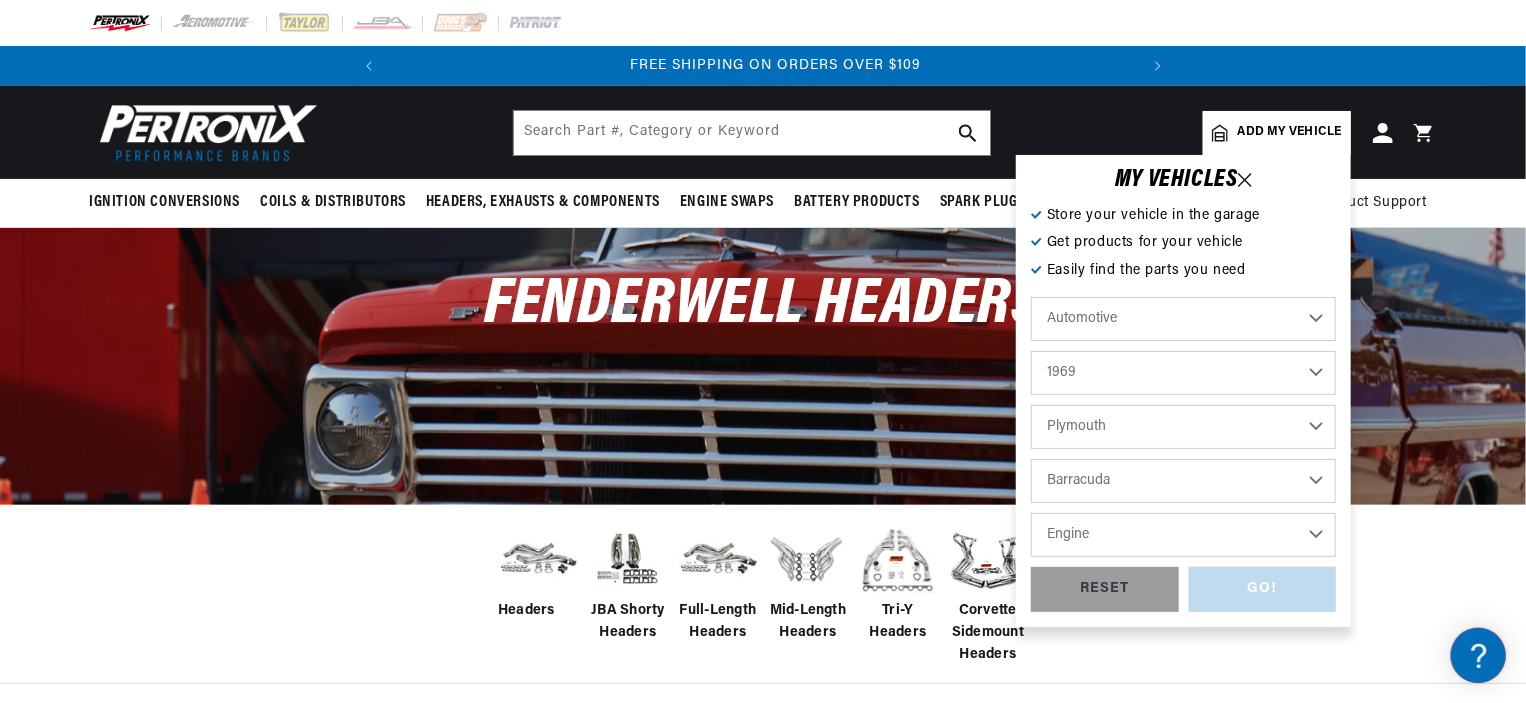 scroll, scrollTop: 0, scrollLeft: 746, axis: horizontal 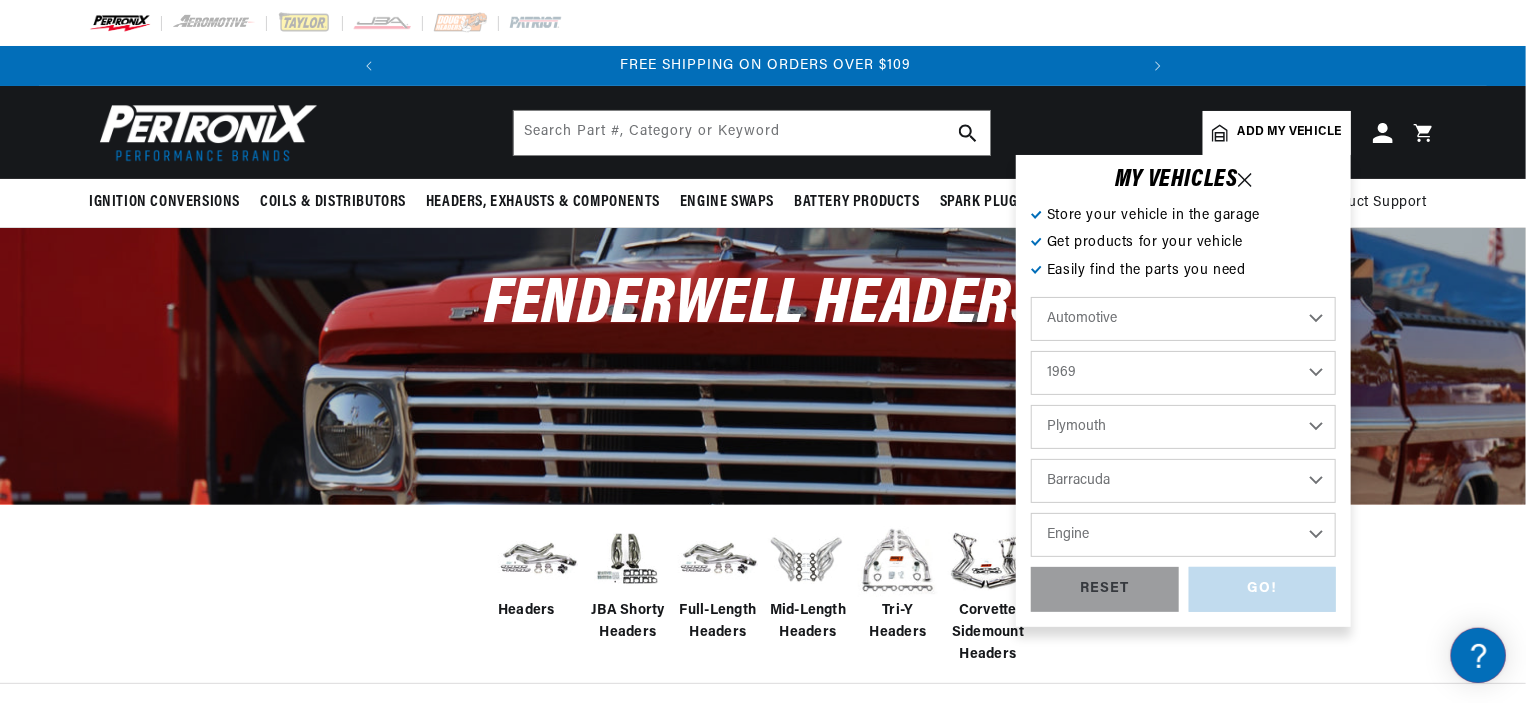 select on "440cid-7.2L" 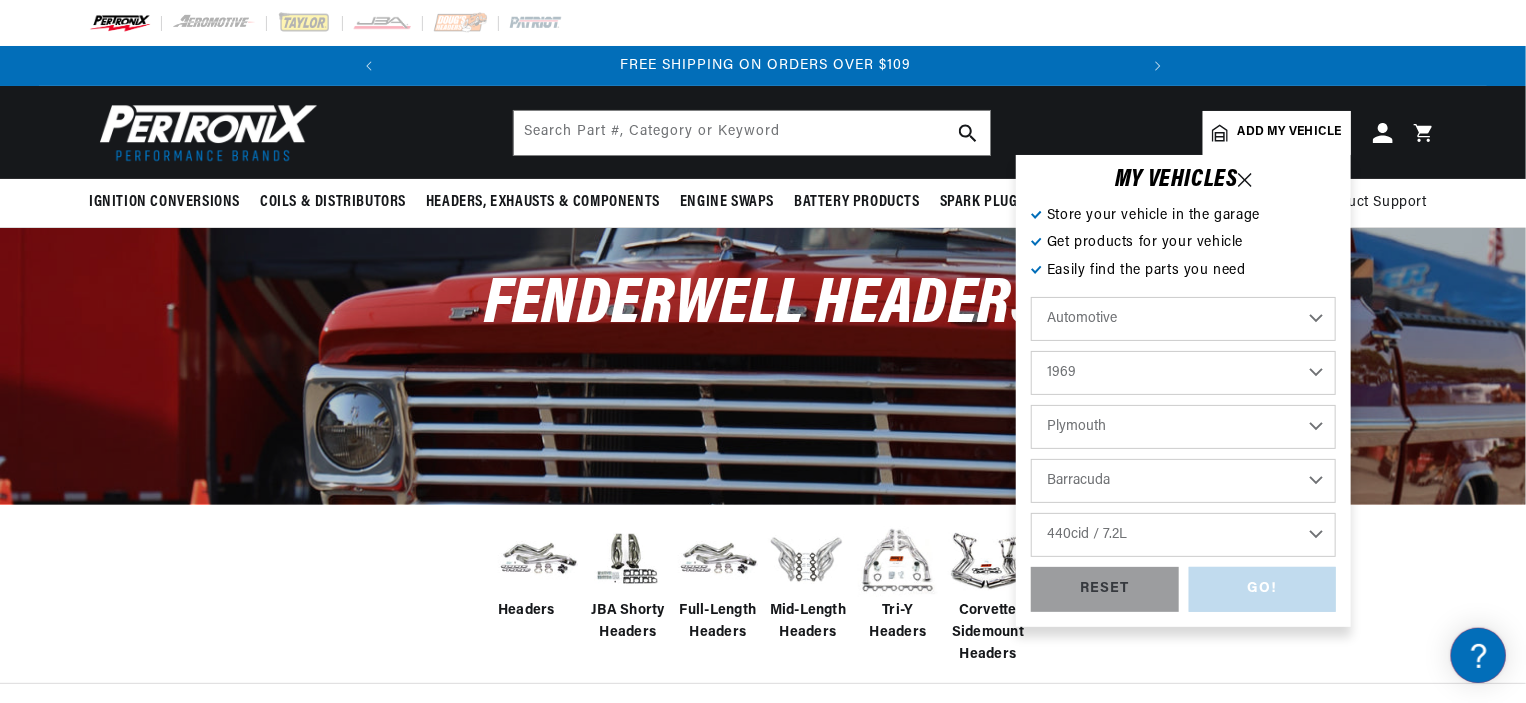 click on "Engine
5.9L
225cid / 3.7L
273cid / 4.5L
318cid / 5.2L
340cid / 5.6L
383cid / 6.3L
426cid / 7.0L
440cid / 7.2L" at bounding box center (1183, 535) 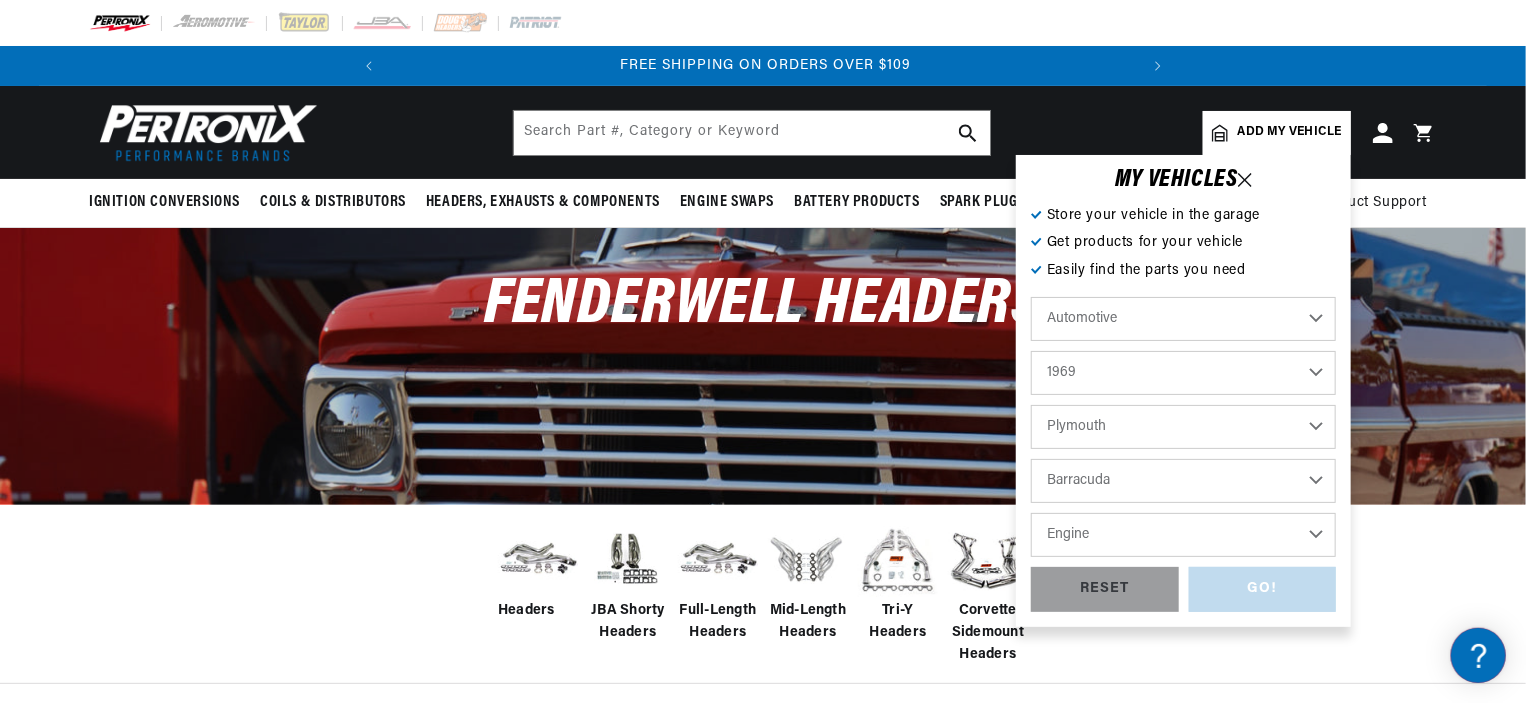 click on "Engine
5.9L
225cid / 3.7L
273cid / 4.5L
318cid / 5.2L
340cid / 5.6L
383cid / 6.3L
426cid / 7.0L
440cid / 7.2L" at bounding box center (1183, 535) 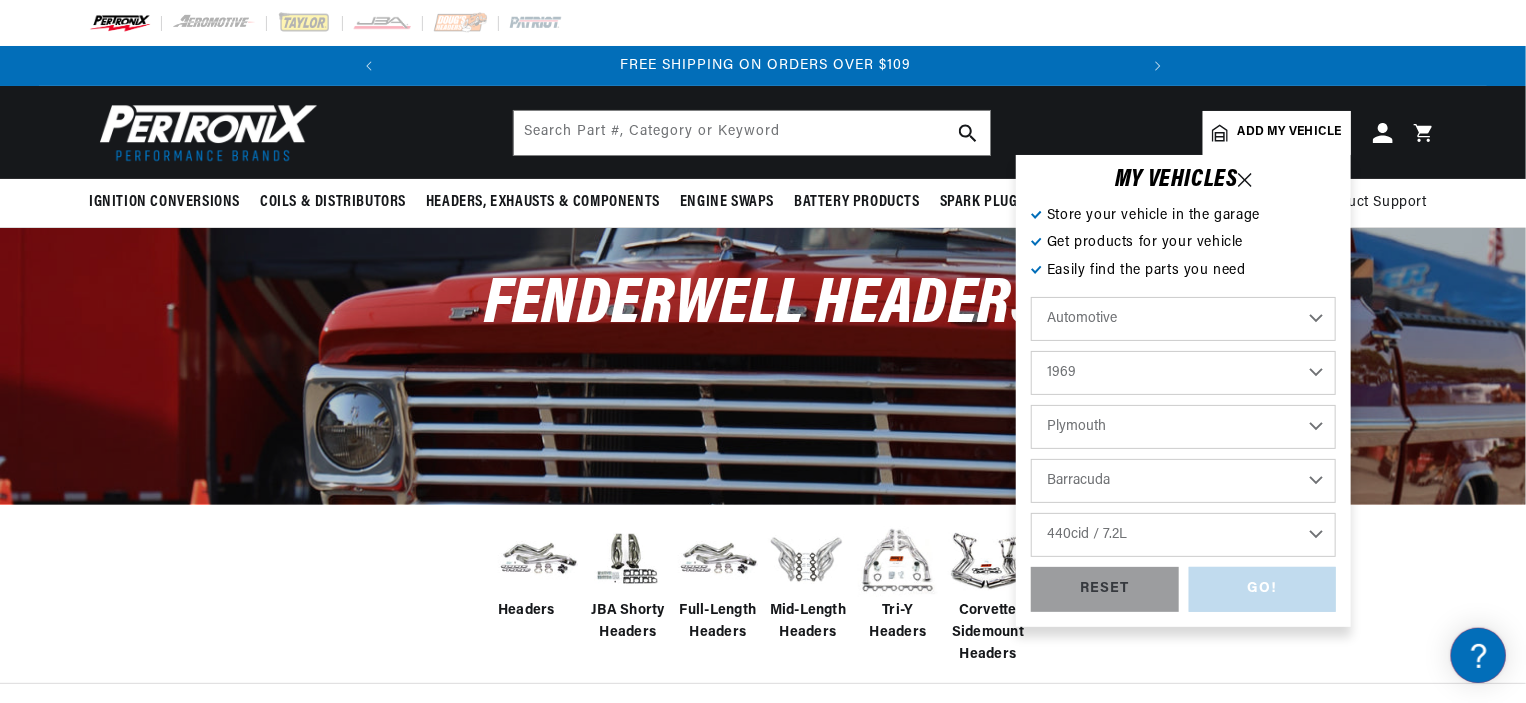 click on "Engine
5.9L
225cid / 3.7L
273cid / 4.5L
318cid / 5.2L
340cid / 5.6L
383cid / 6.3L
426cid / 7.0L
440cid / 7.2L" at bounding box center [1183, 535] 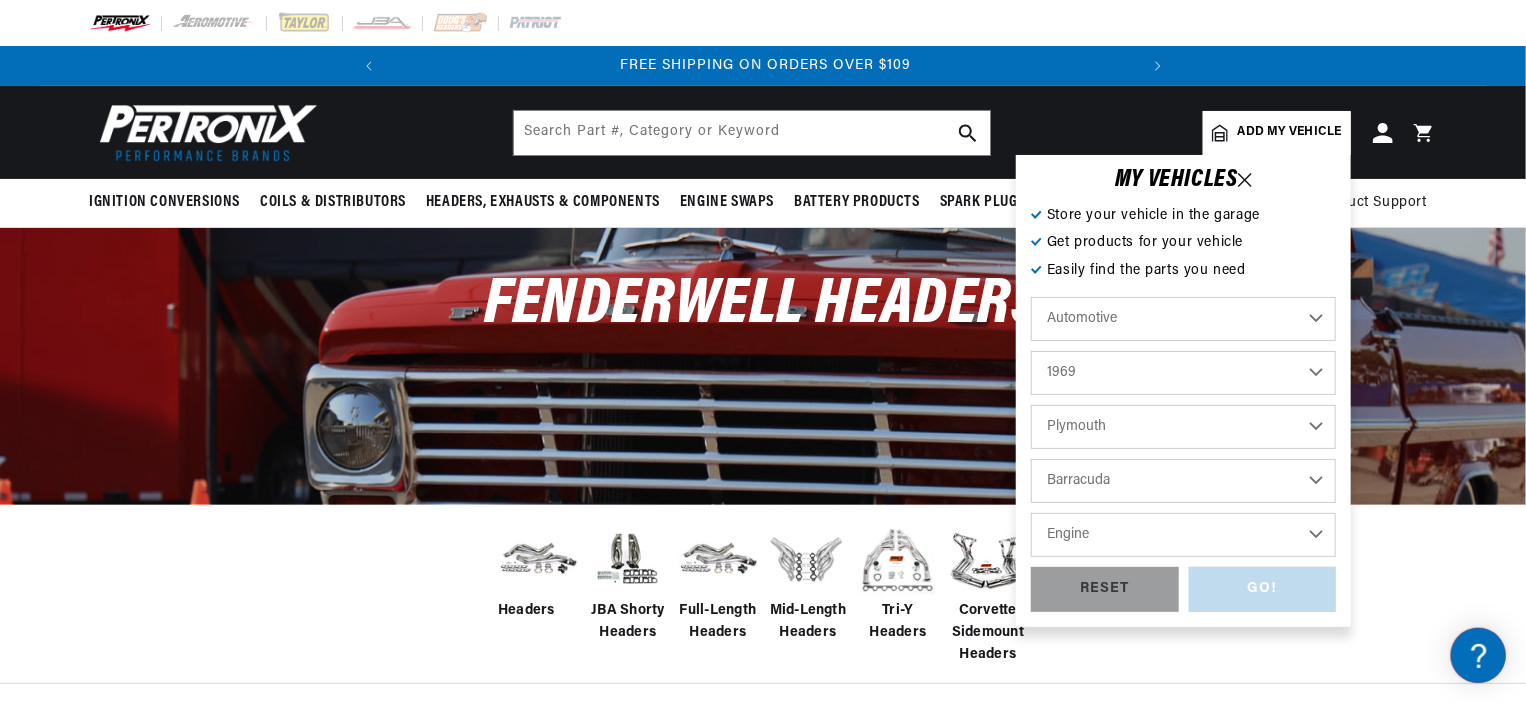 select on "440cid-7.2L" 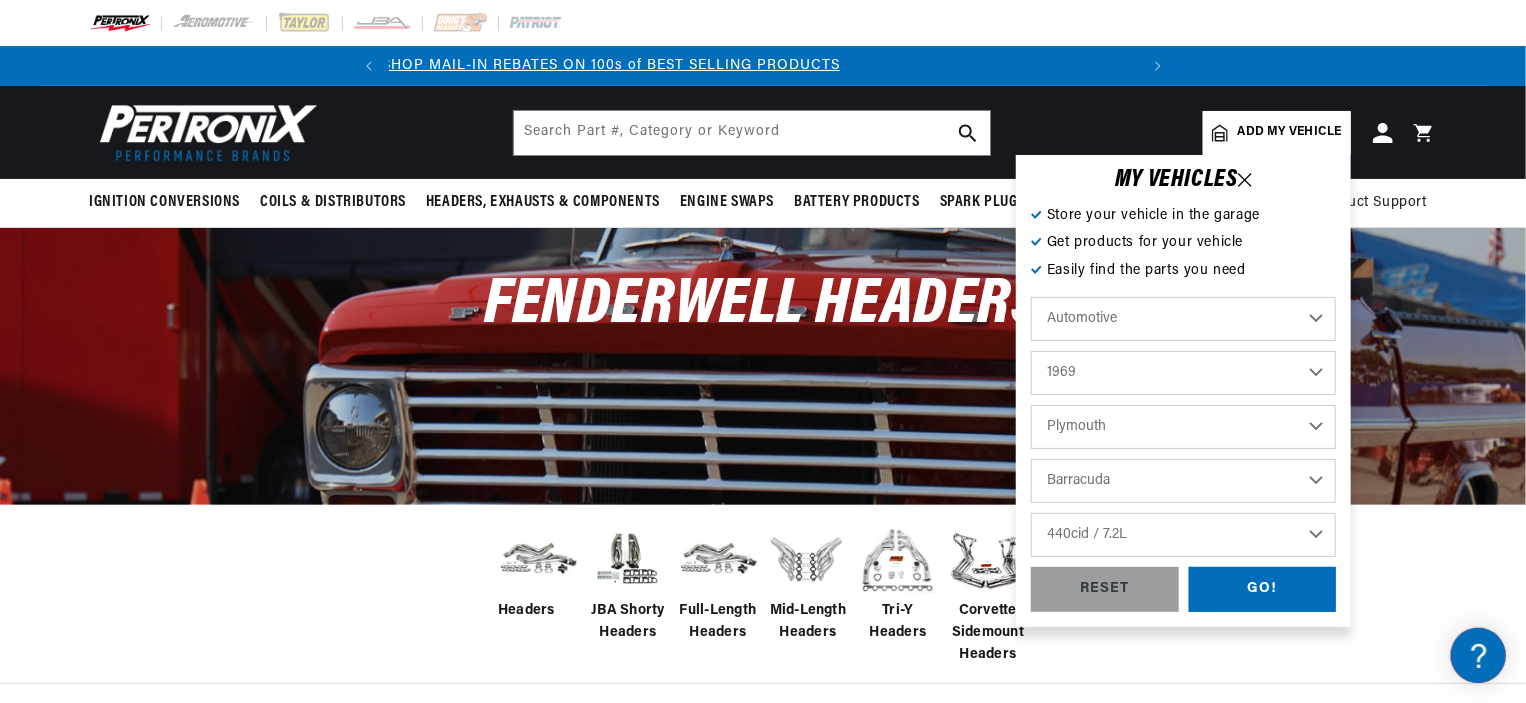 scroll, scrollTop: 0, scrollLeft: 0, axis: both 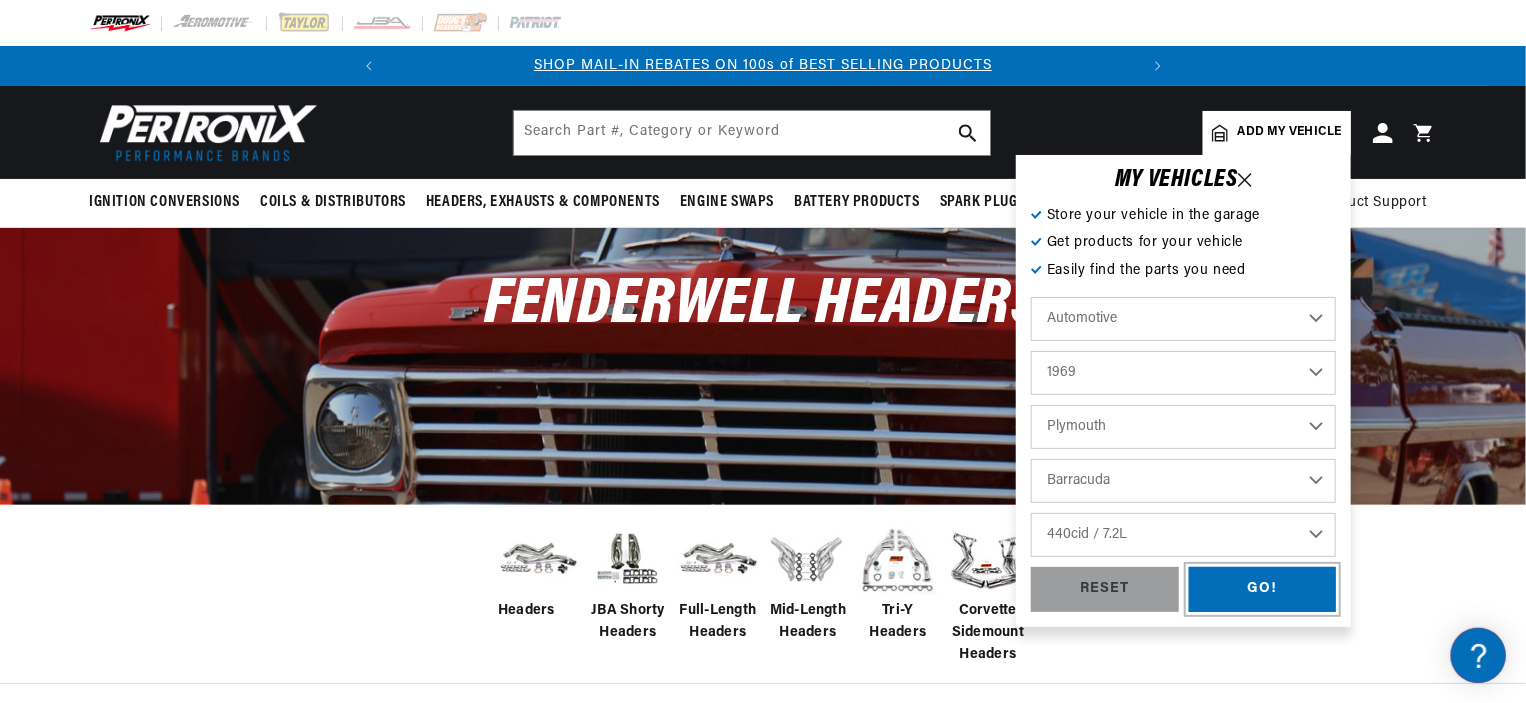 click on "GO!" at bounding box center (1263, 589) 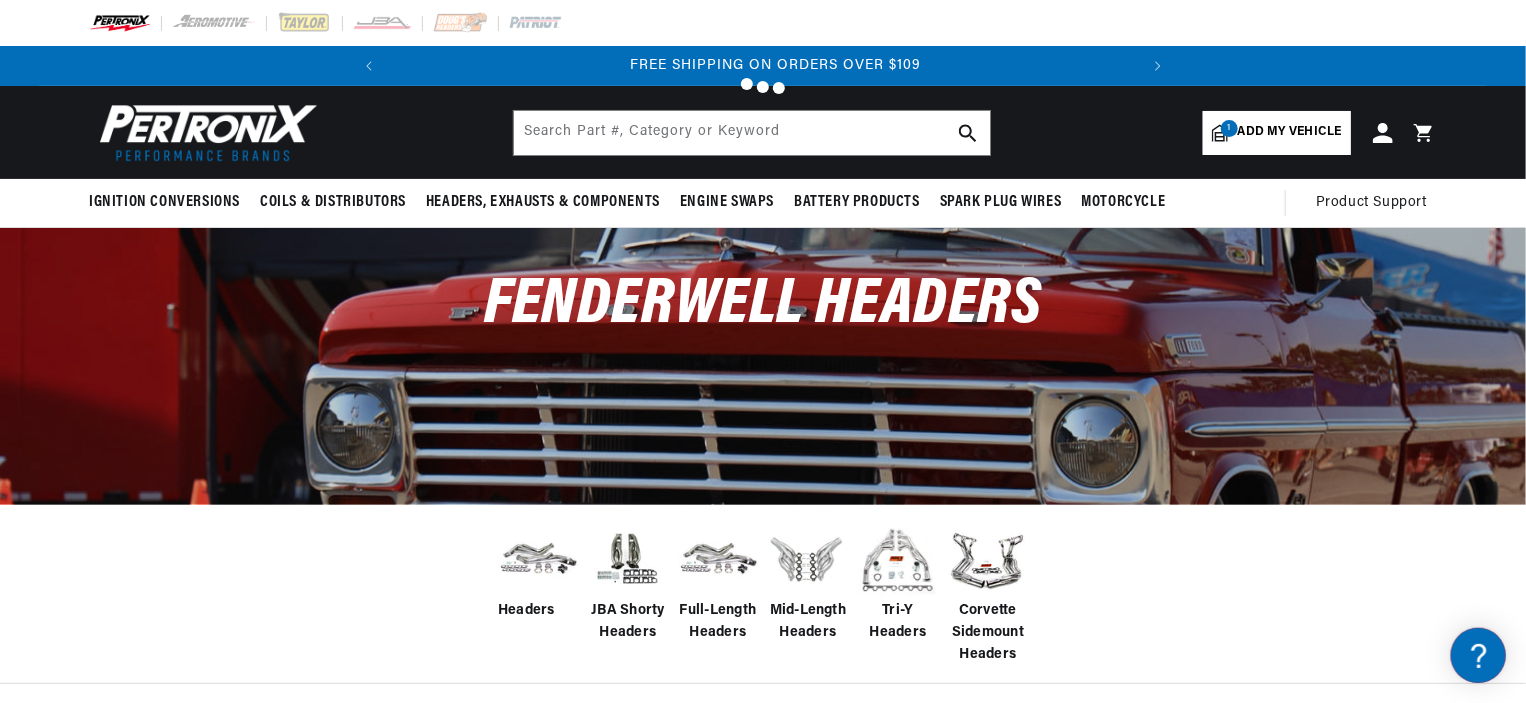 scroll, scrollTop: 0, scrollLeft: 746, axis: horizontal 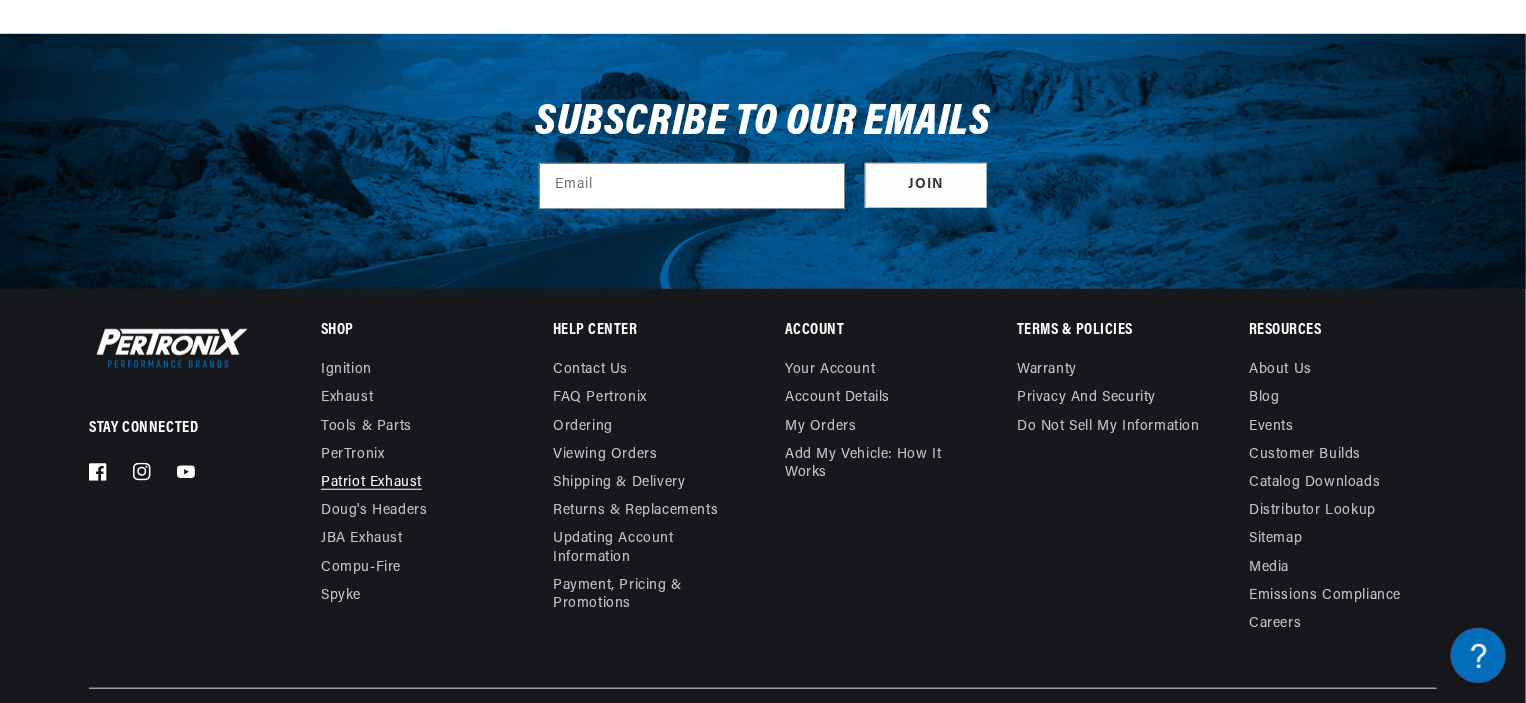 click on "Patriot Exhaust" at bounding box center (371, 483) 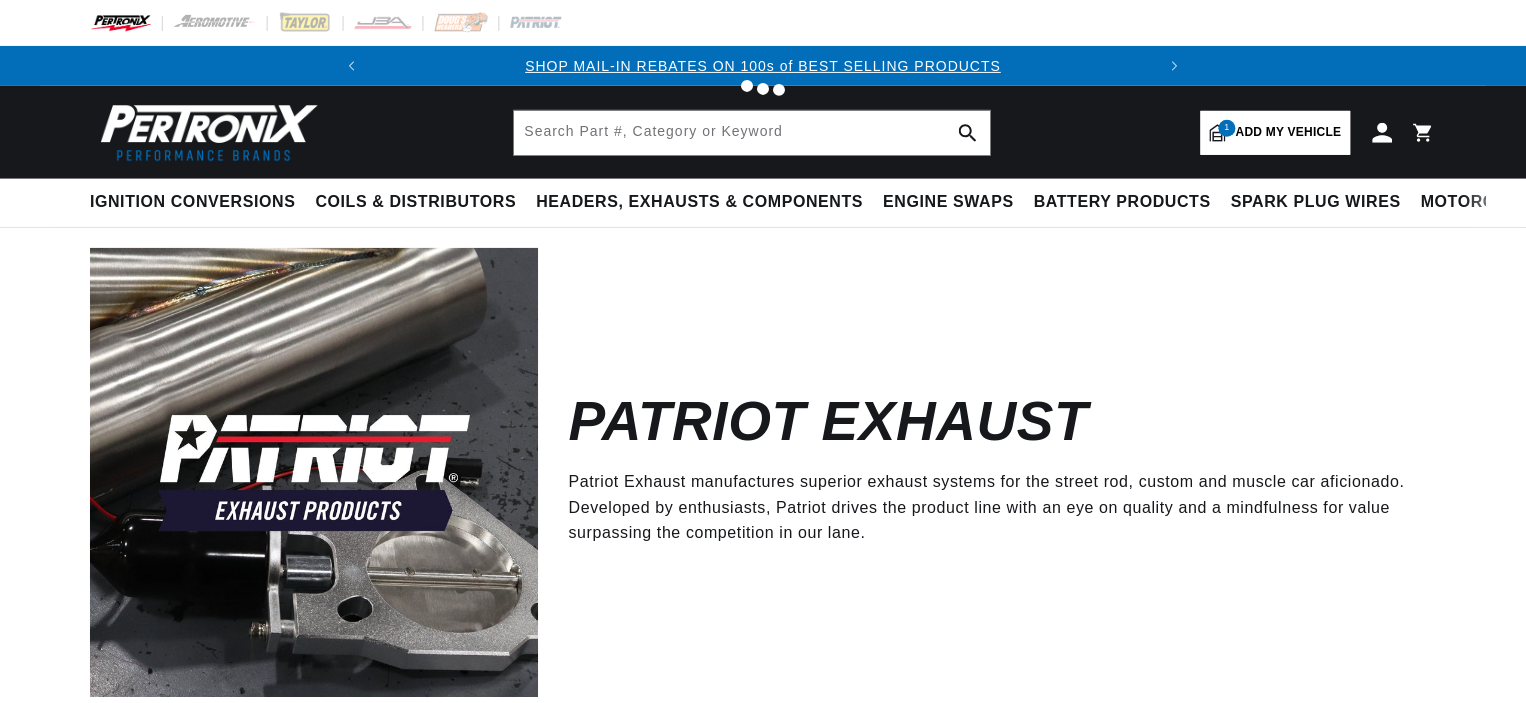 scroll, scrollTop: 0, scrollLeft: 0, axis: both 